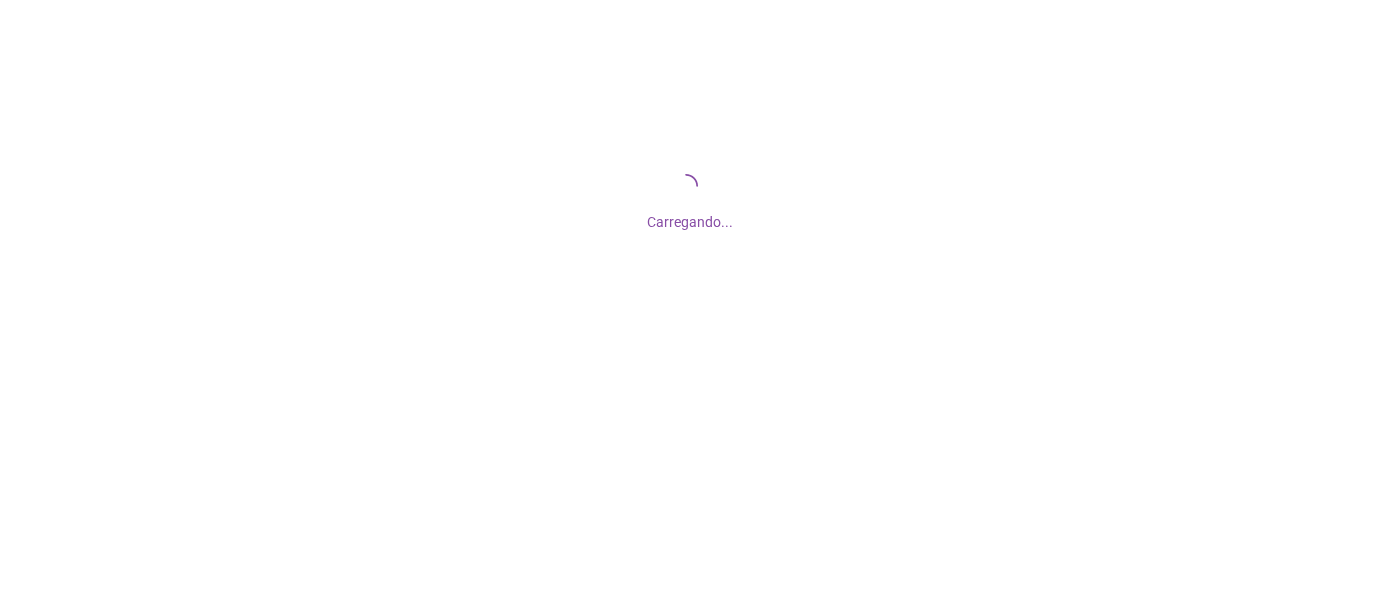 scroll, scrollTop: 0, scrollLeft: 0, axis: both 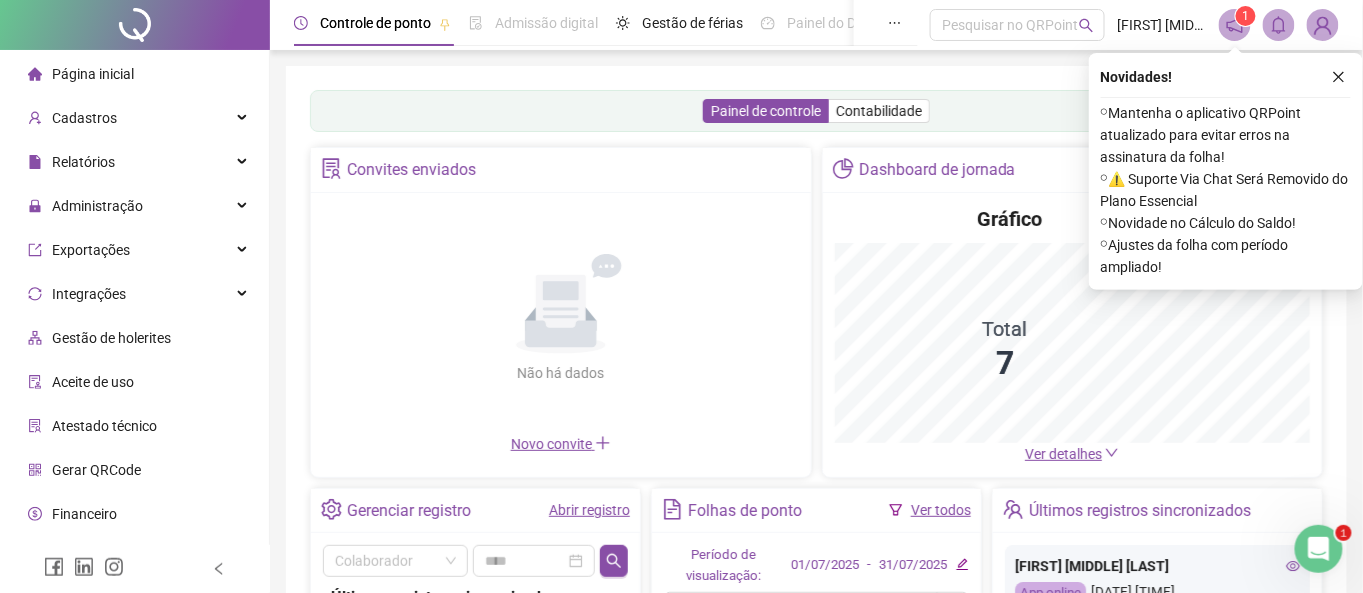 click on "Painel de controle Contabilidade Convites enviados Não há dados Não há dados Novo convite   Dashboard de jornada Gráfico Total 7 Ver detalhes   Gerenciar registro Abrir registro Colaborador Últimos registros sincronizados [FIRST] [MIDDLE] [LAST] App online [DATE] [TIME] [FIRST] [MIDDLE] [LAST] App online [DATE] [TIME] [FIRST] [MIDDLE] [LAST] App online [DATE] [TIME] [FIRST] [MIDDLE] [LAST] App online [DATE] [TIME] [FIRST] [MIDDLE] [LAST] App online [DATE] [TIME] [FIRST] [MIDDLE] [LAST] App online [DATE] [TIME] [FIRST] [MIDDLE] [LAST] App online [DATE] [TIME] [FIRST] [MIDDLE] [LAST] App online [DATE] [TIME] [FIRST] [MIDDLE] [LAST] App online [DATE] [TIME] [FIRST] [MIDDLE] [LAST] App online [DATE] [TIME] [FIRST] [MIDDLE] [LAST] App offline [DATE] [TIME] [FIRST] [MIDDLE] [LAST] App online [DATE] [TIME] [FIRST] [MIDDLE] [LAST] App online [DATE] [TIME]" at bounding box center (816, 482) 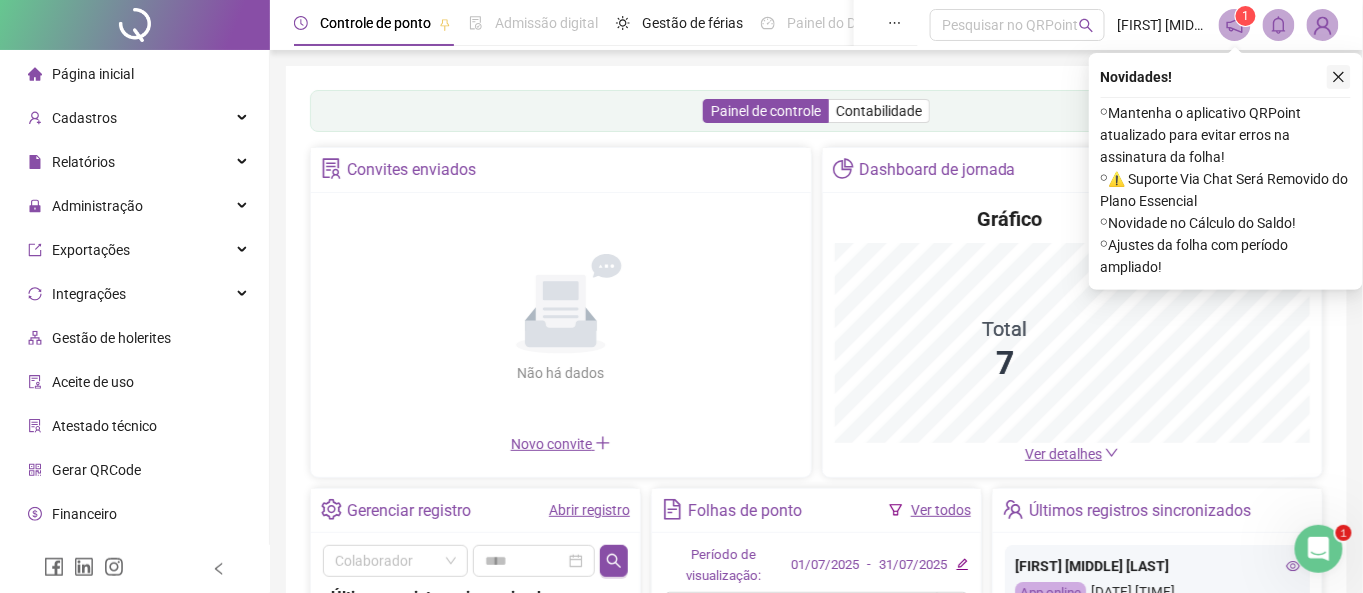 click at bounding box center [1339, 77] 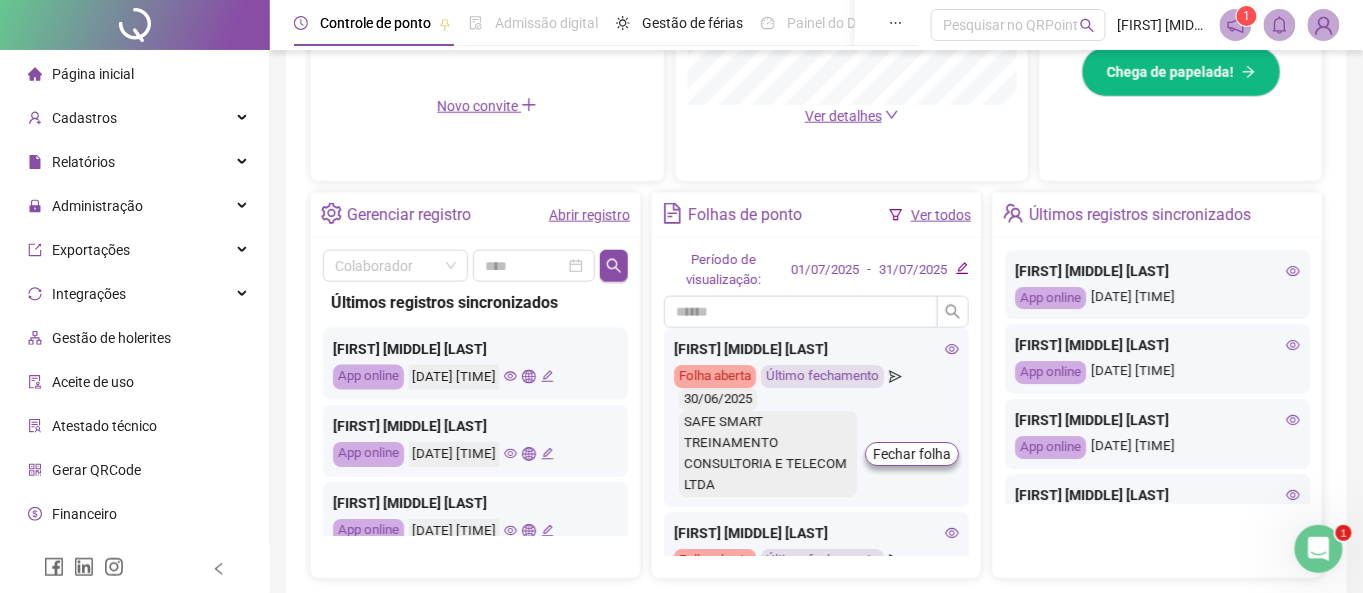 scroll, scrollTop: 728, scrollLeft: 0, axis: vertical 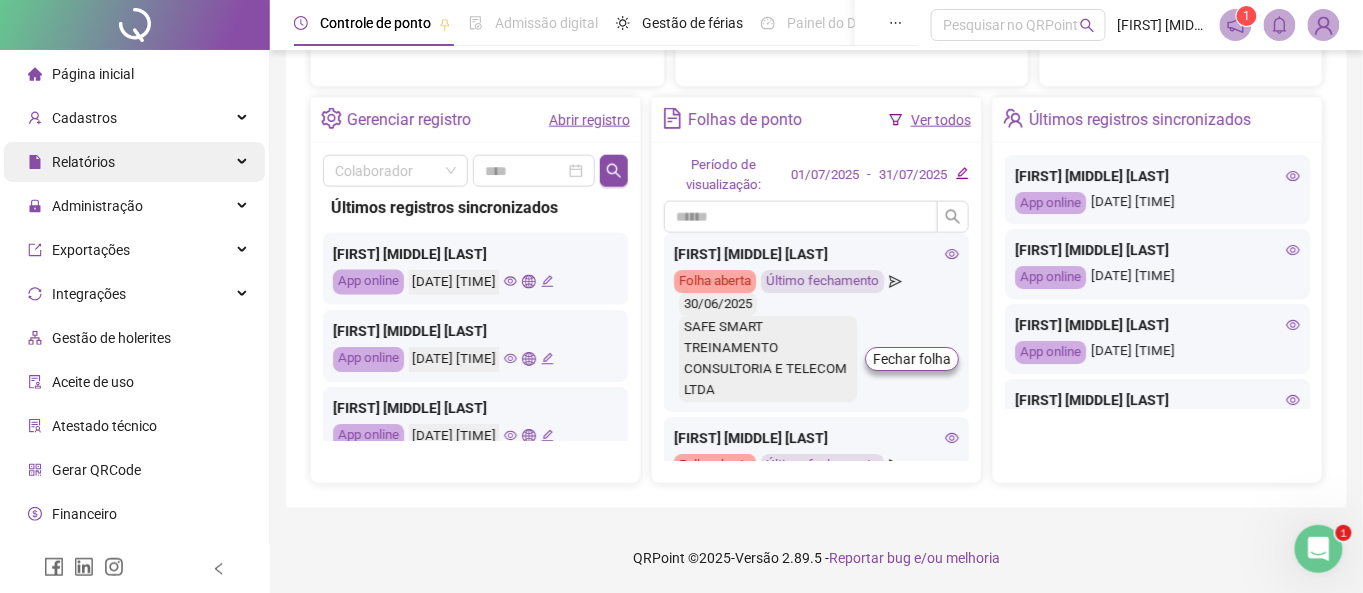 click on "Relatórios" at bounding box center (83, 162) 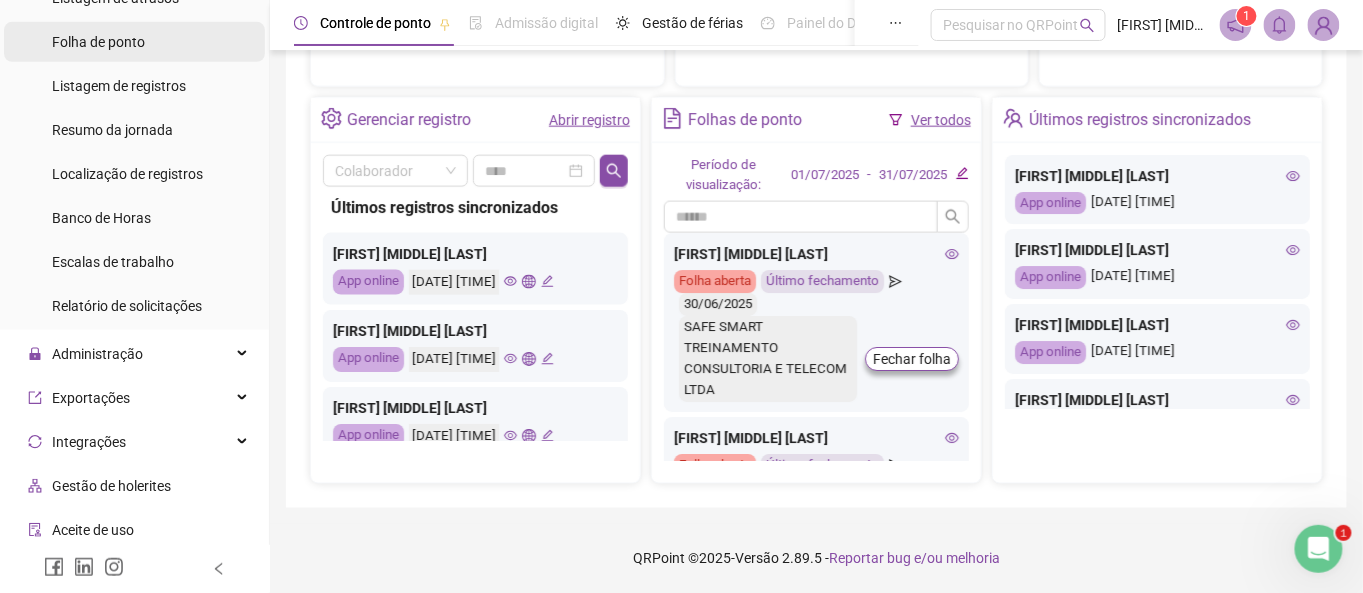 scroll, scrollTop: 435, scrollLeft: 0, axis: vertical 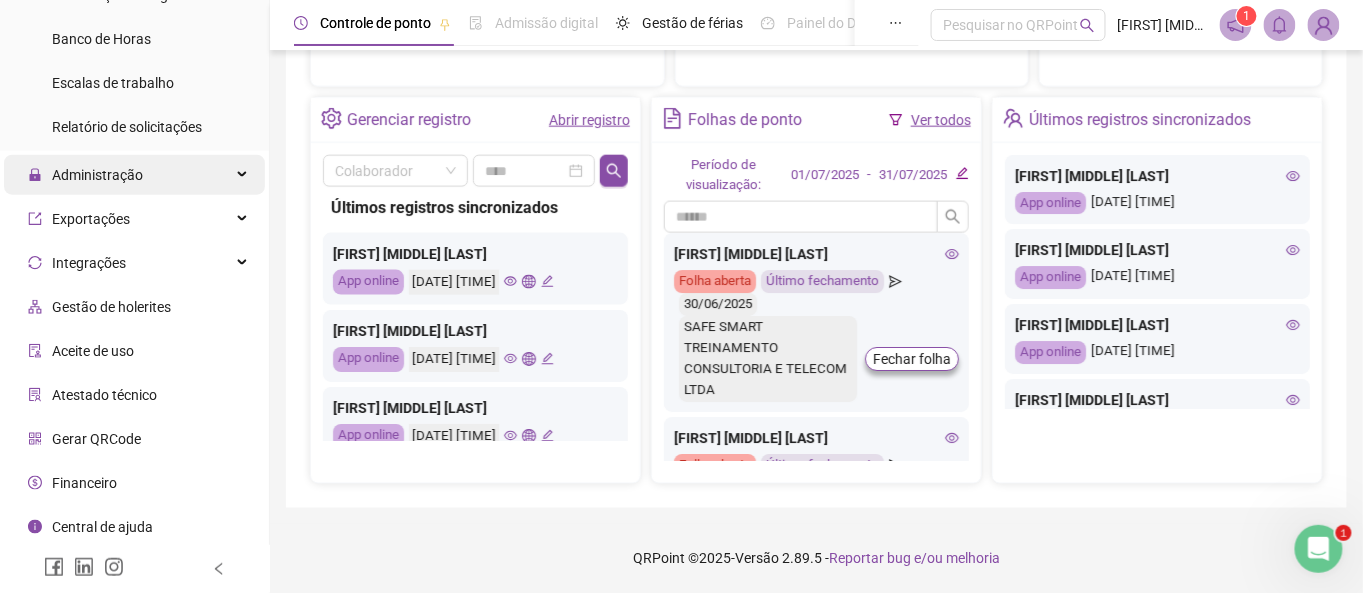 click on "Administração" at bounding box center (97, 175) 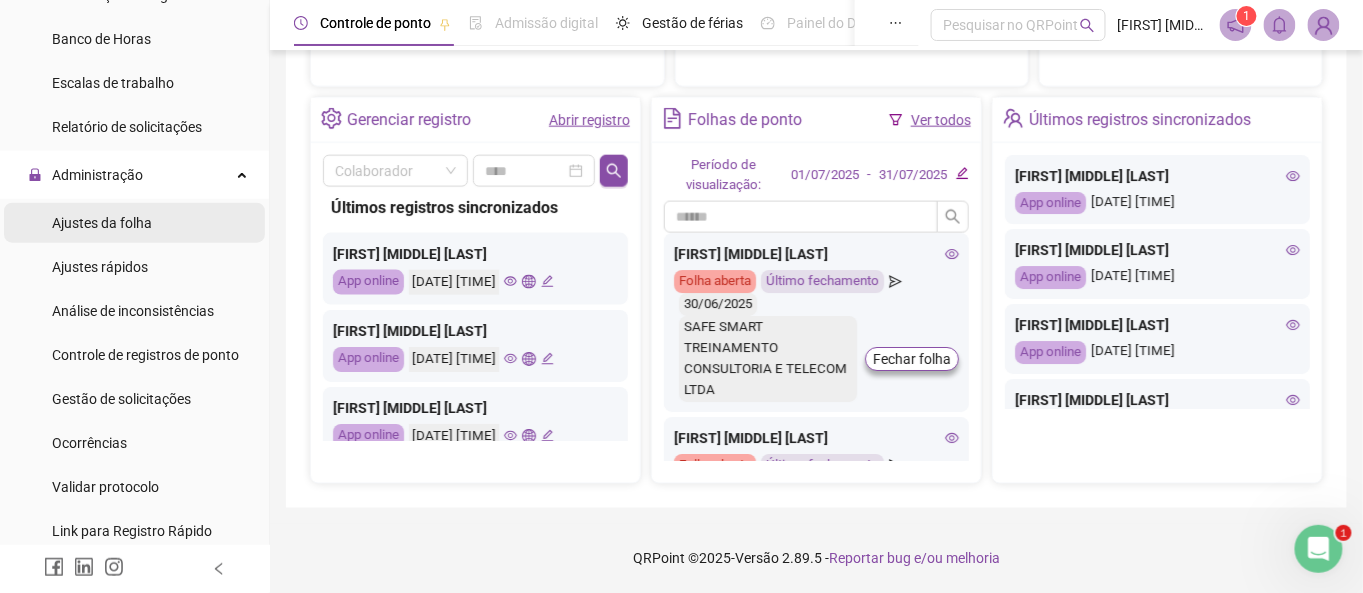 click on "Ajustes da folha" at bounding box center [102, 223] 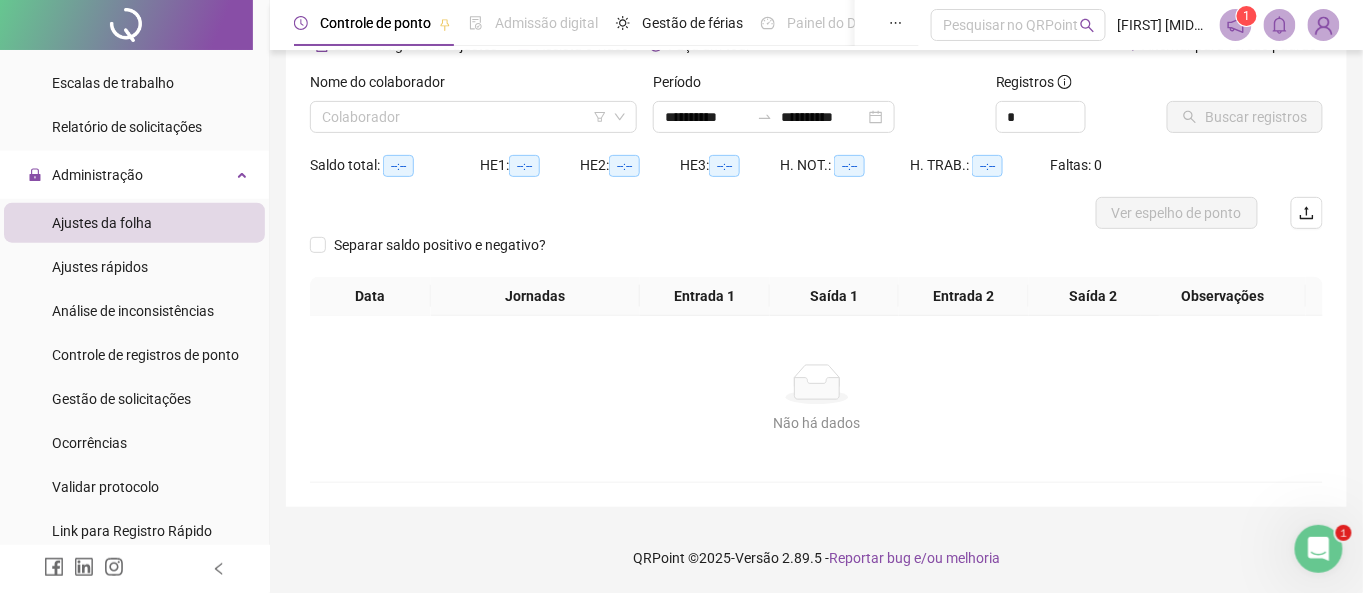 scroll, scrollTop: 112, scrollLeft: 0, axis: vertical 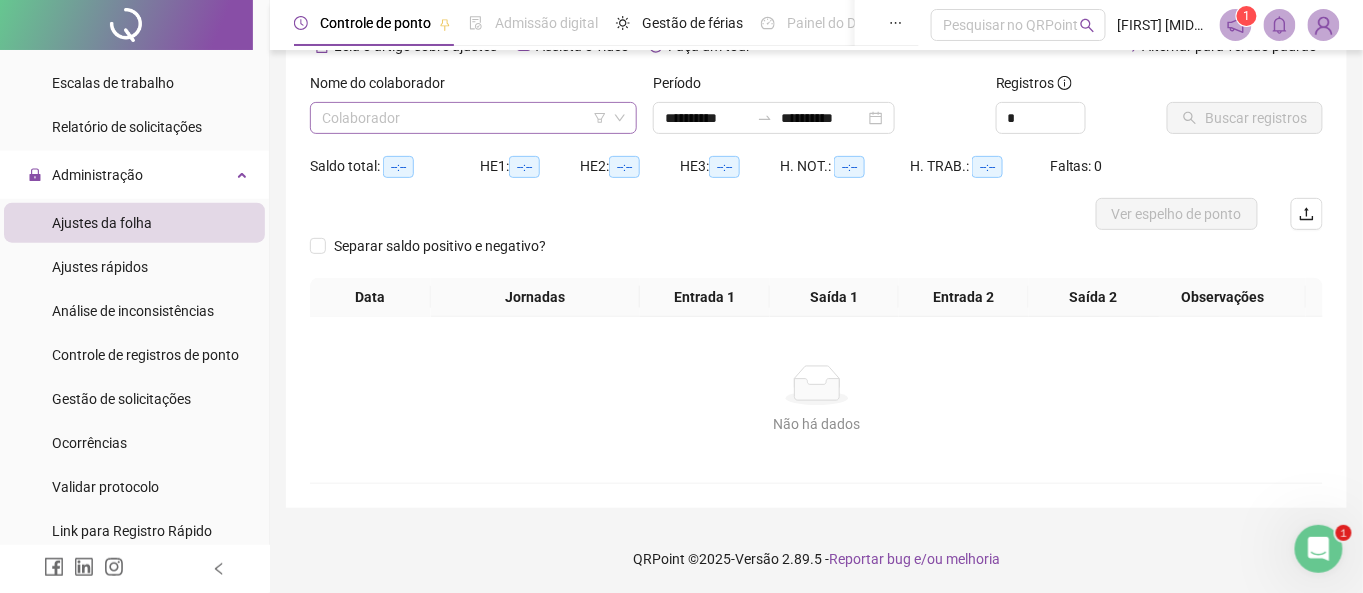 click at bounding box center [464, 118] 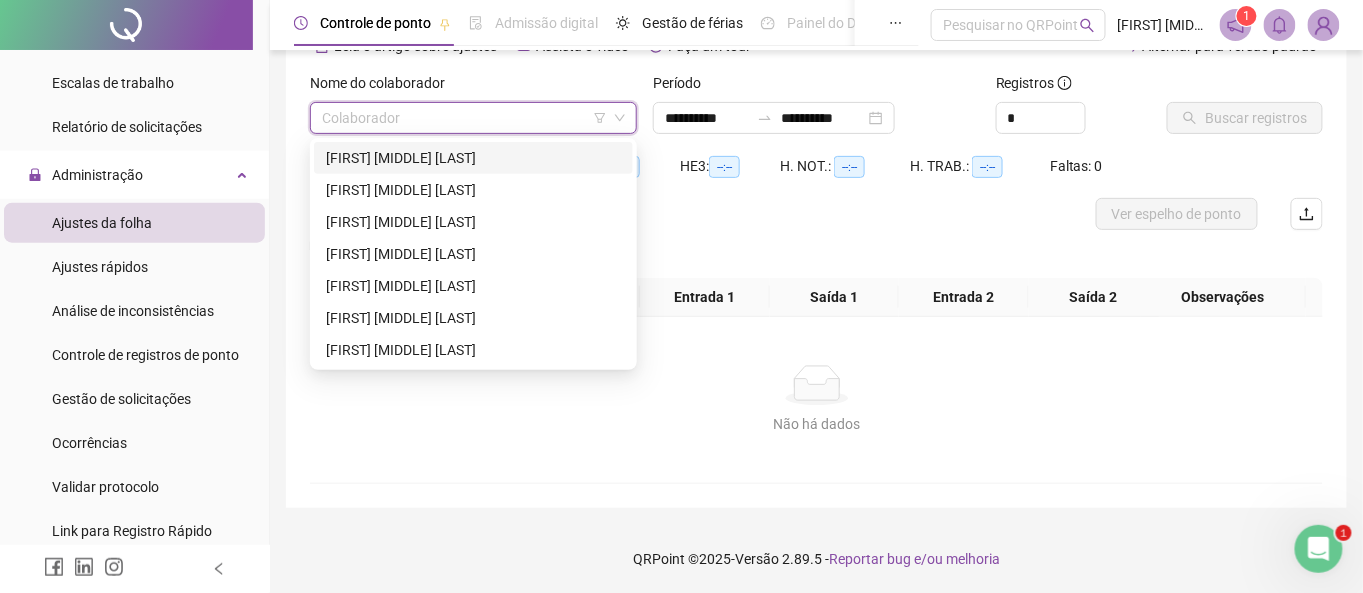 click on "[FIRST] [MIDDLE] [LAST]" at bounding box center [473, 158] 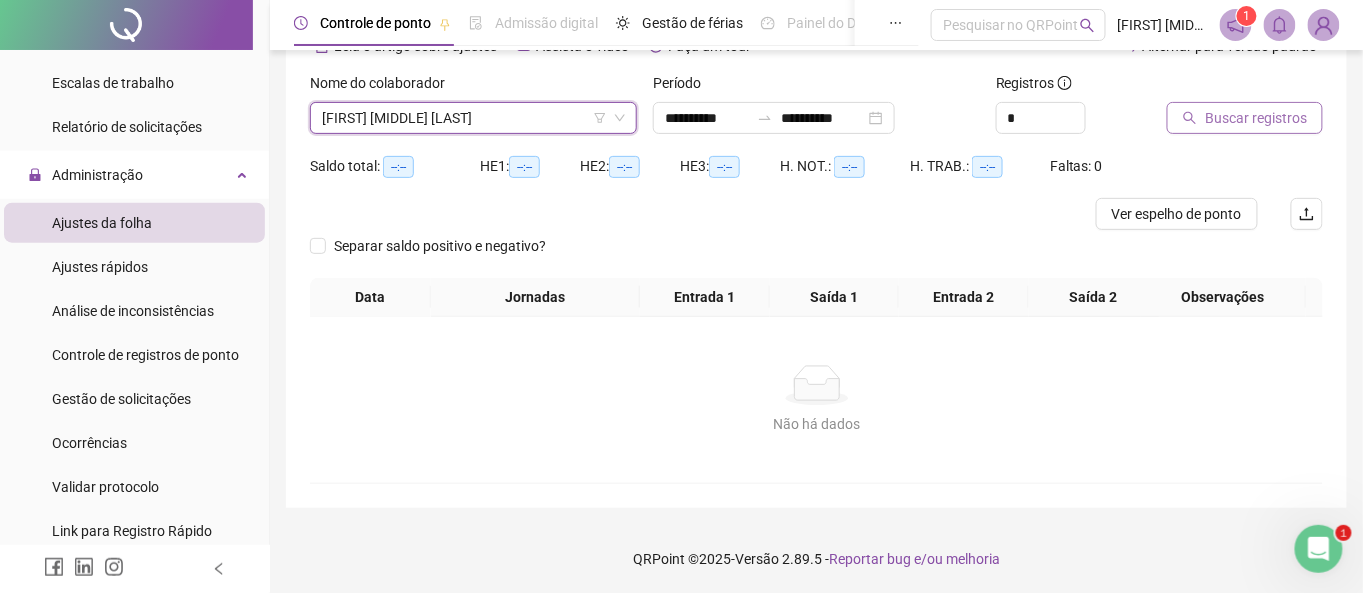 click on "Buscar registros" at bounding box center (1256, 118) 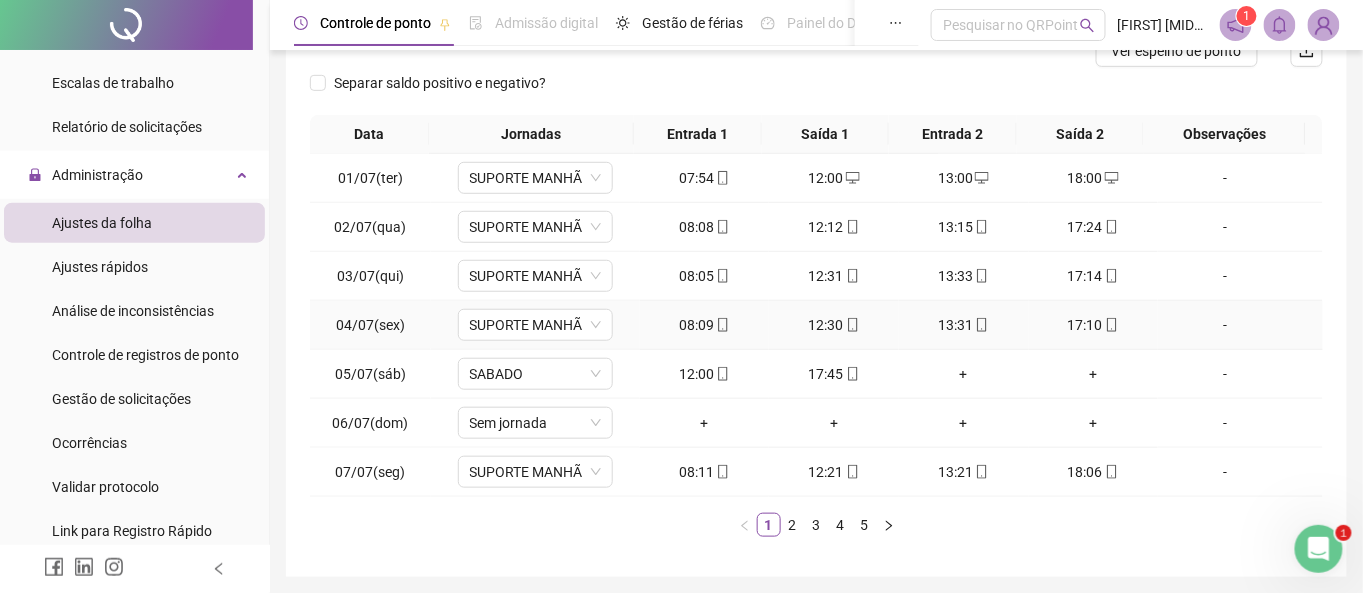 scroll, scrollTop: 334, scrollLeft: 0, axis: vertical 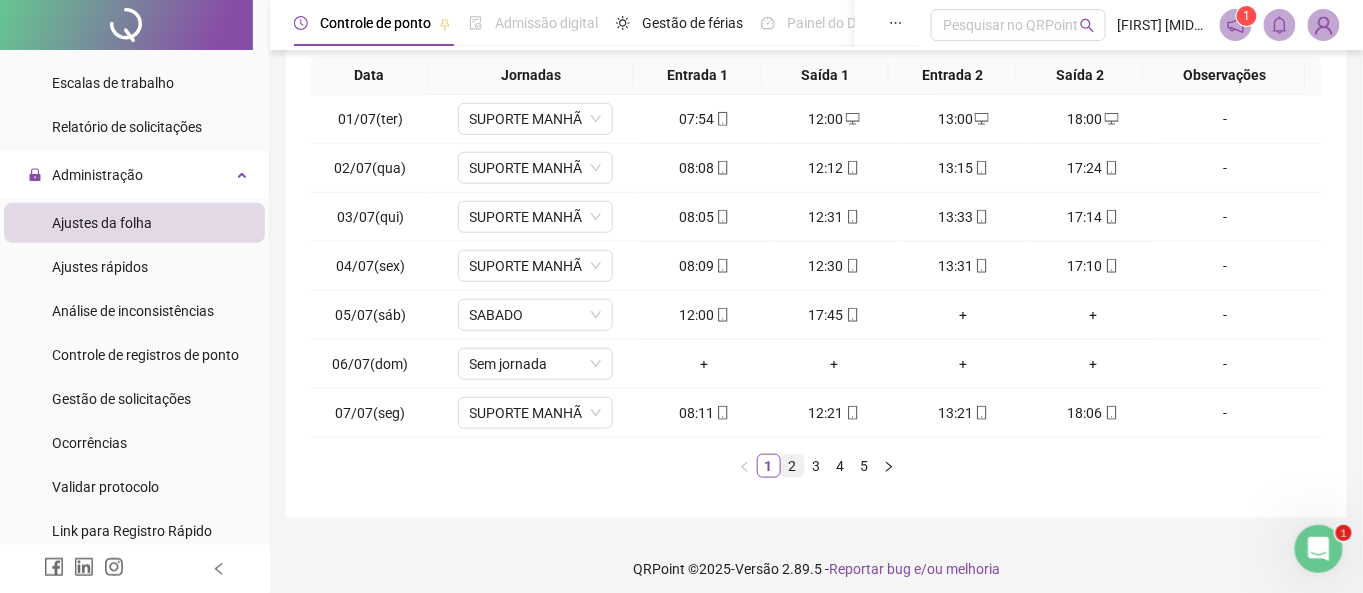 click on "2" at bounding box center [793, 466] 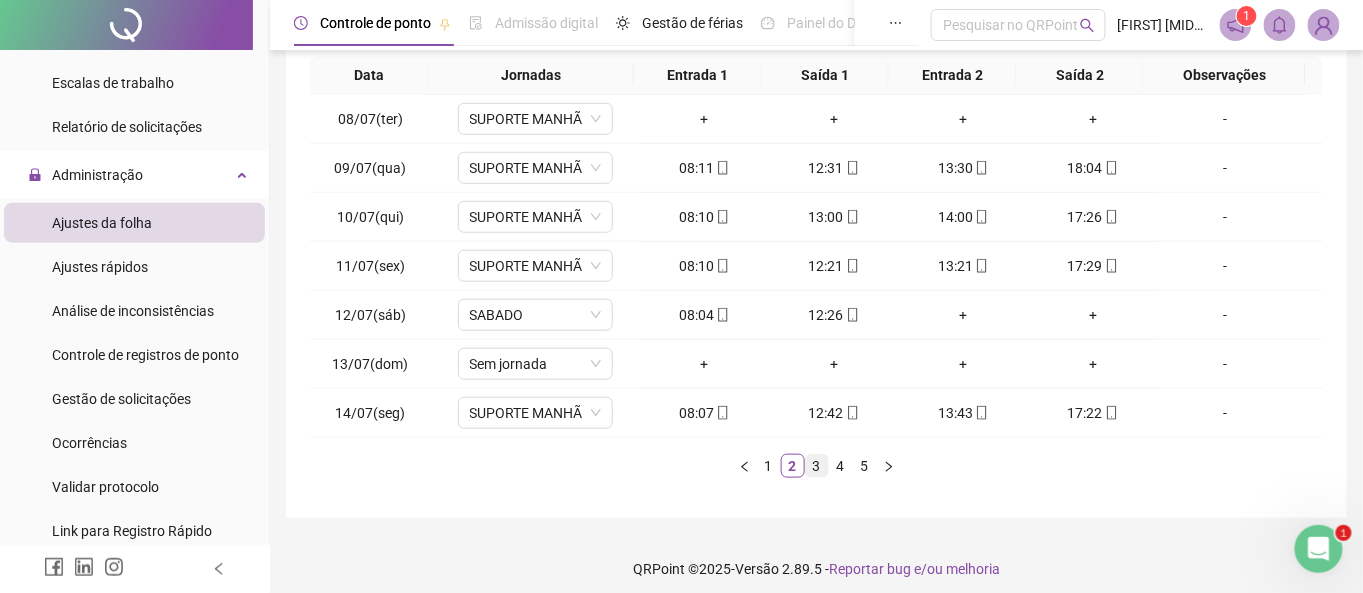 click on "3" at bounding box center (817, 466) 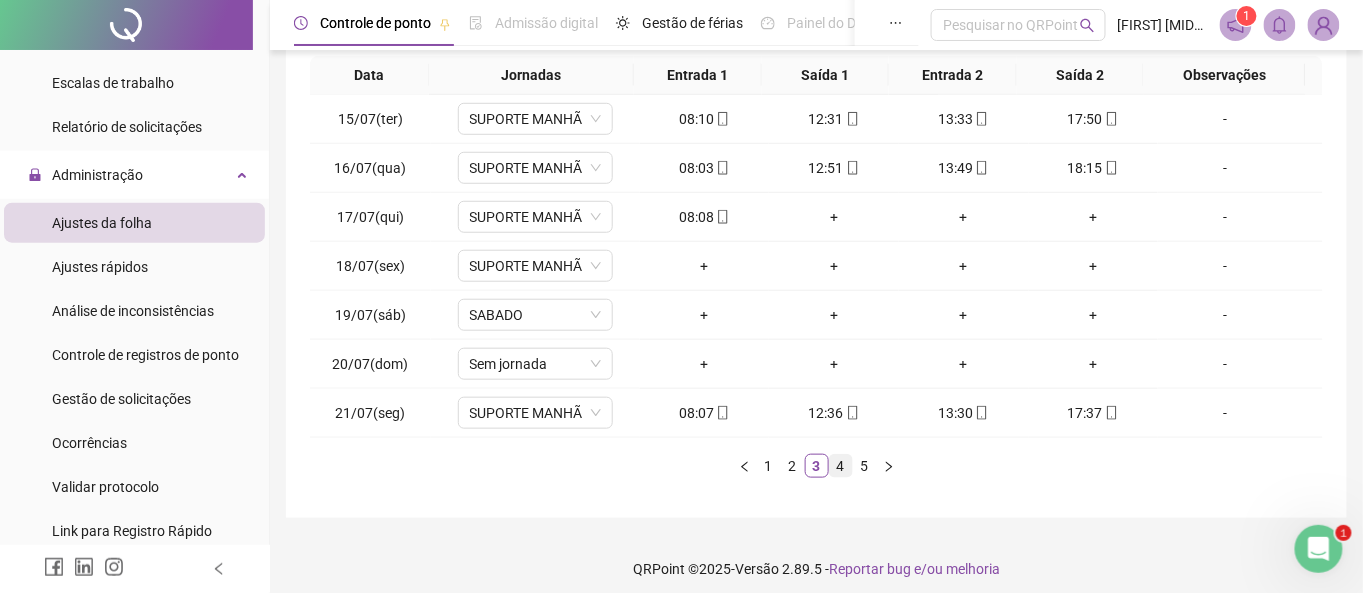 click on "4" at bounding box center [841, 466] 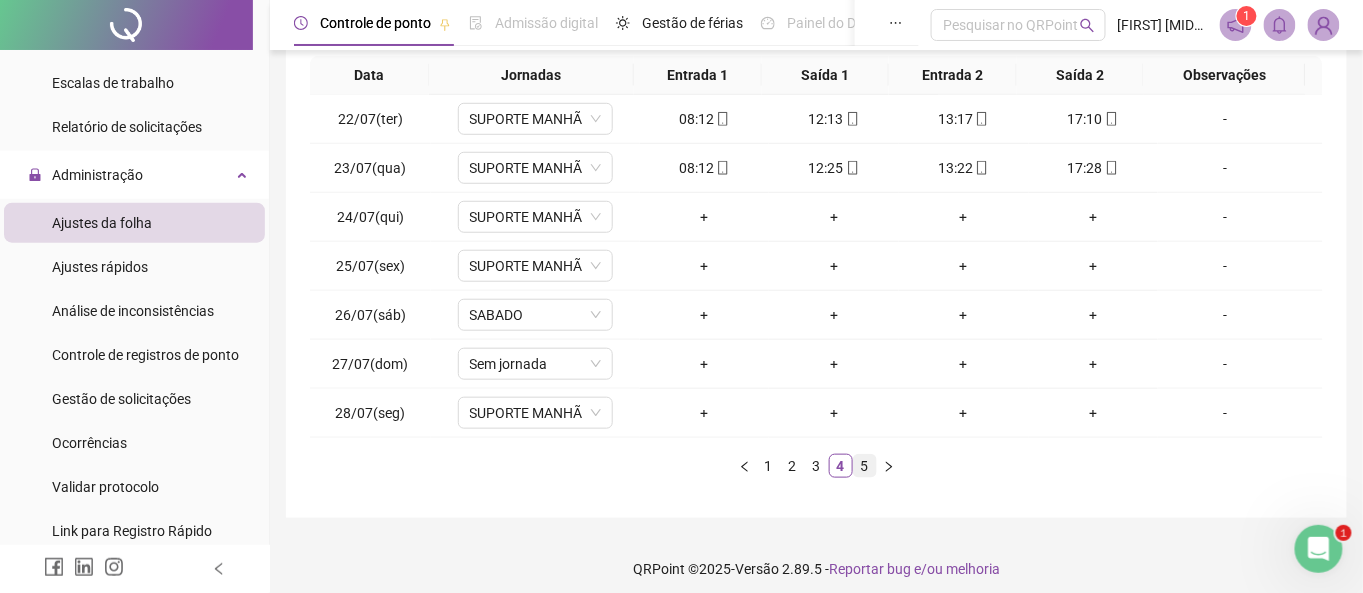 click on "5" at bounding box center (865, 466) 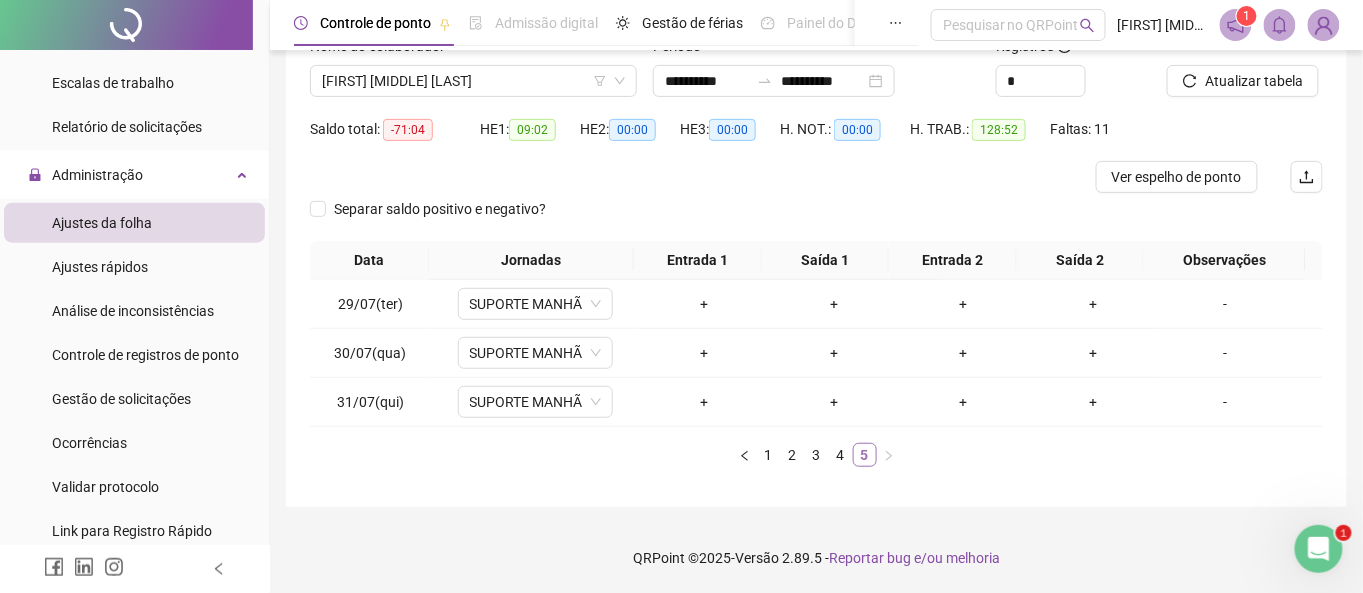 scroll, scrollTop: 147, scrollLeft: 0, axis: vertical 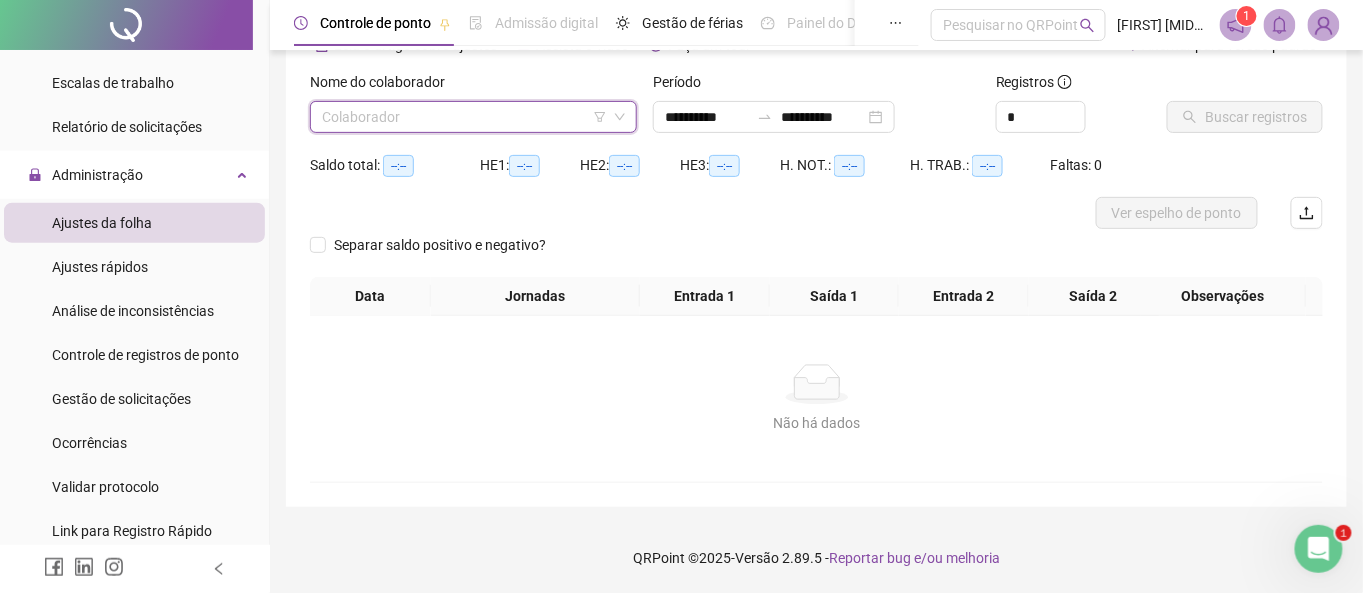 click at bounding box center (464, 117) 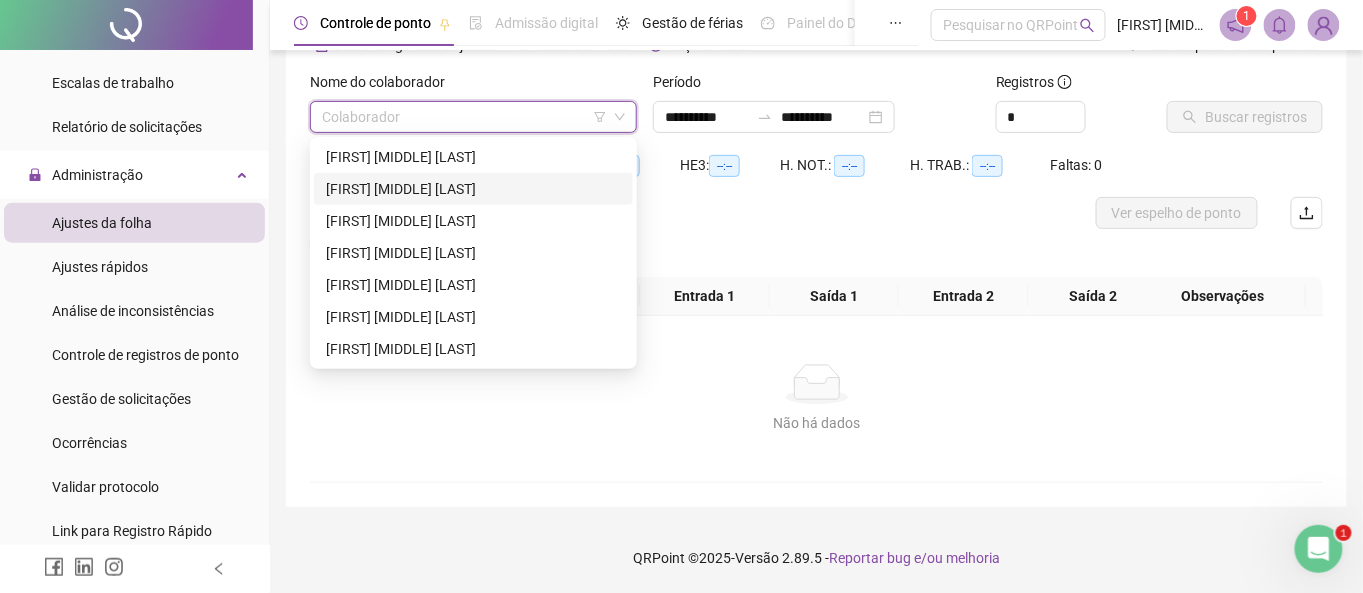 click on "[FIRST] [MIDDLE] [LAST]" at bounding box center [473, 189] 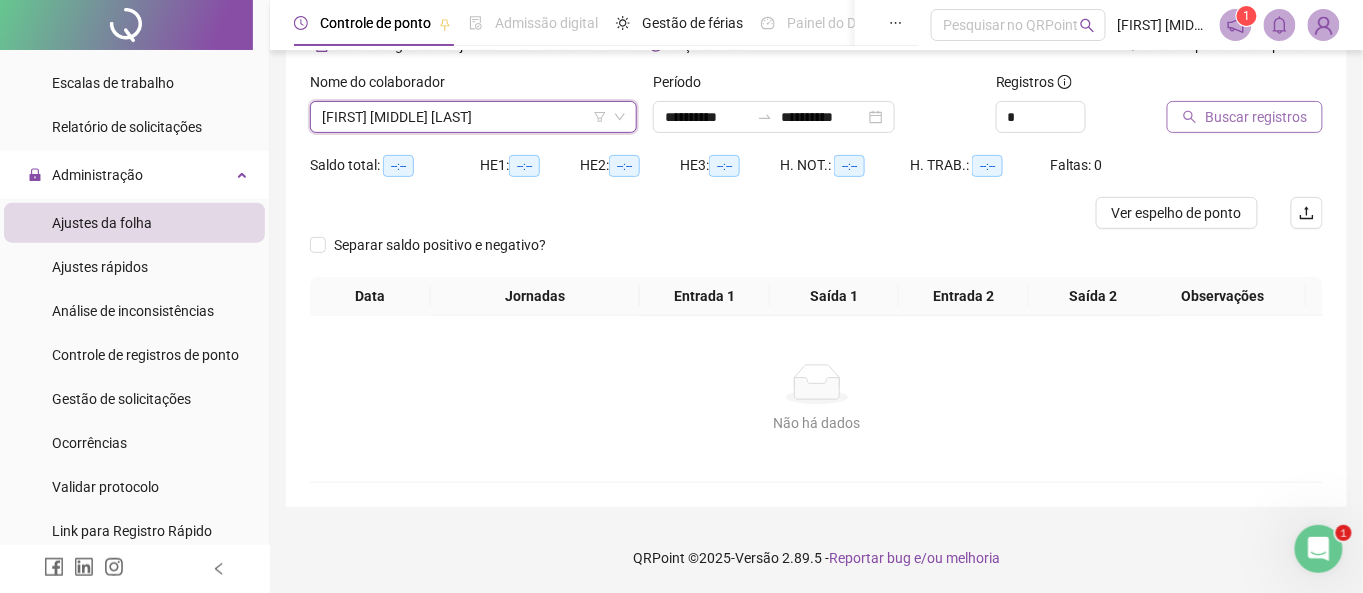 click on "Buscar registros" at bounding box center [1256, 117] 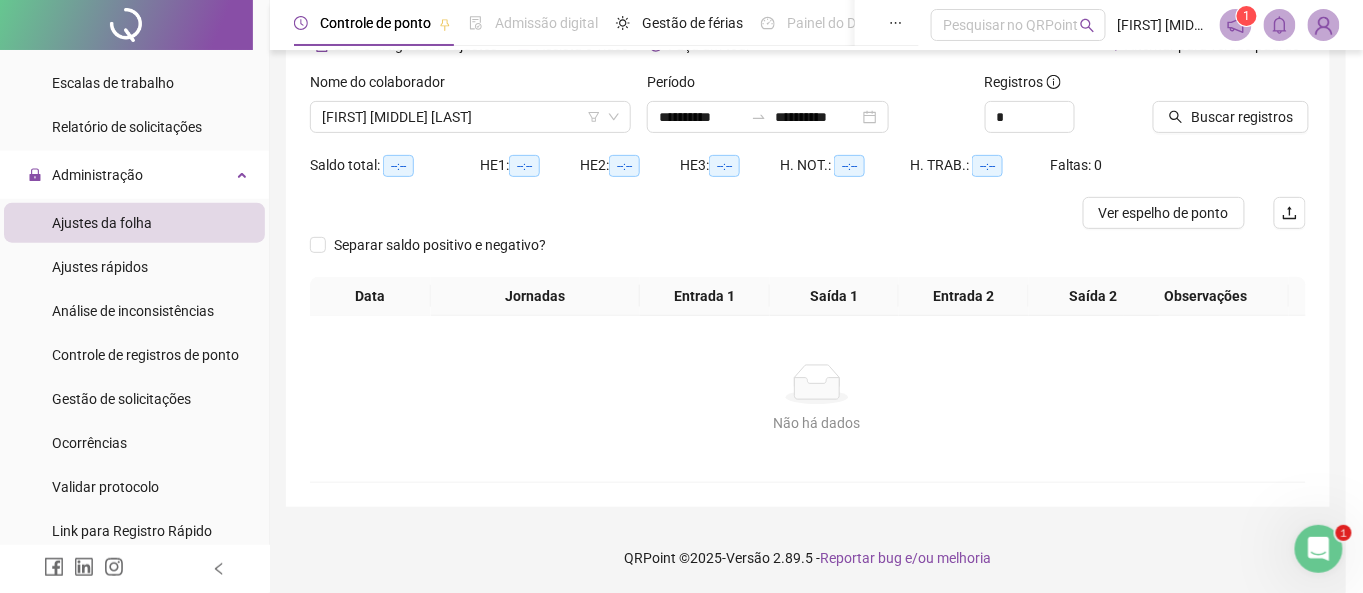 scroll, scrollTop: 112, scrollLeft: 0, axis: vertical 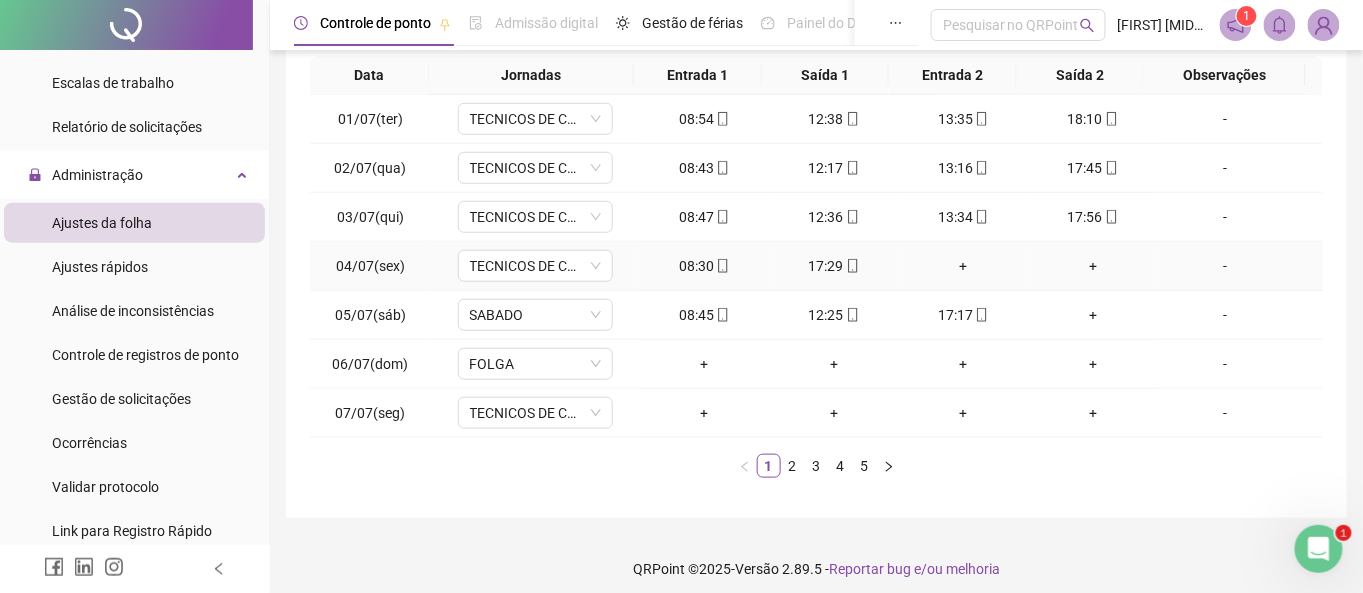 click on "+" at bounding box center (964, 266) 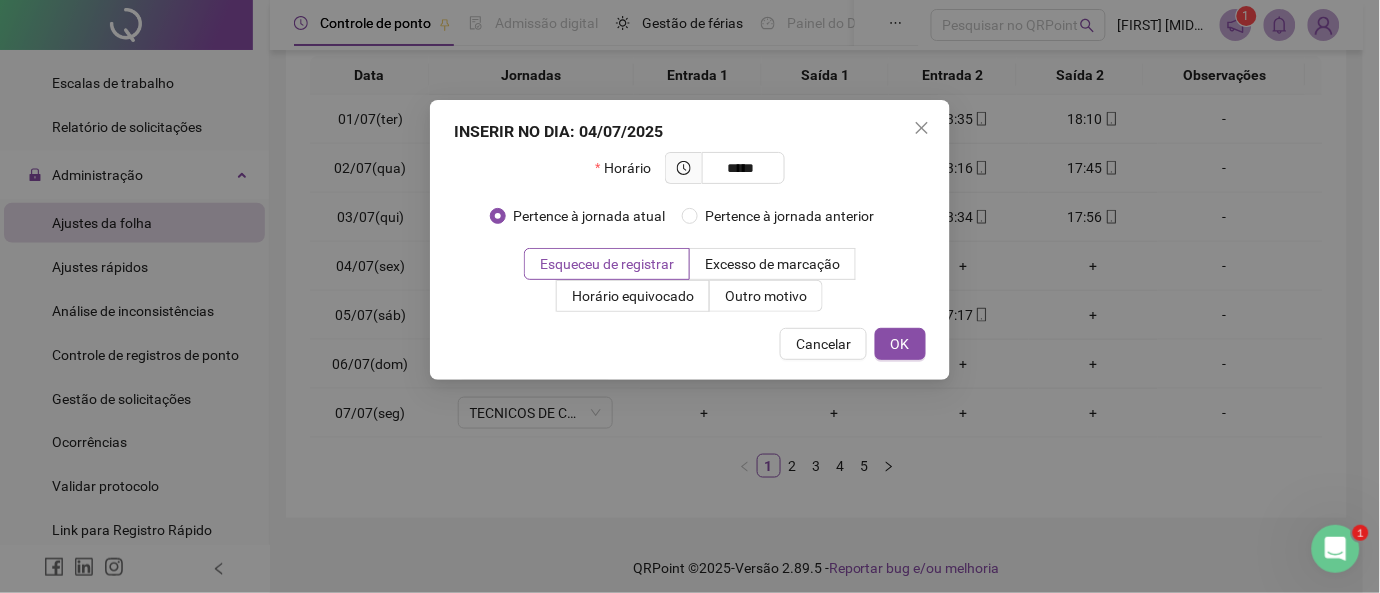 type on "*****" 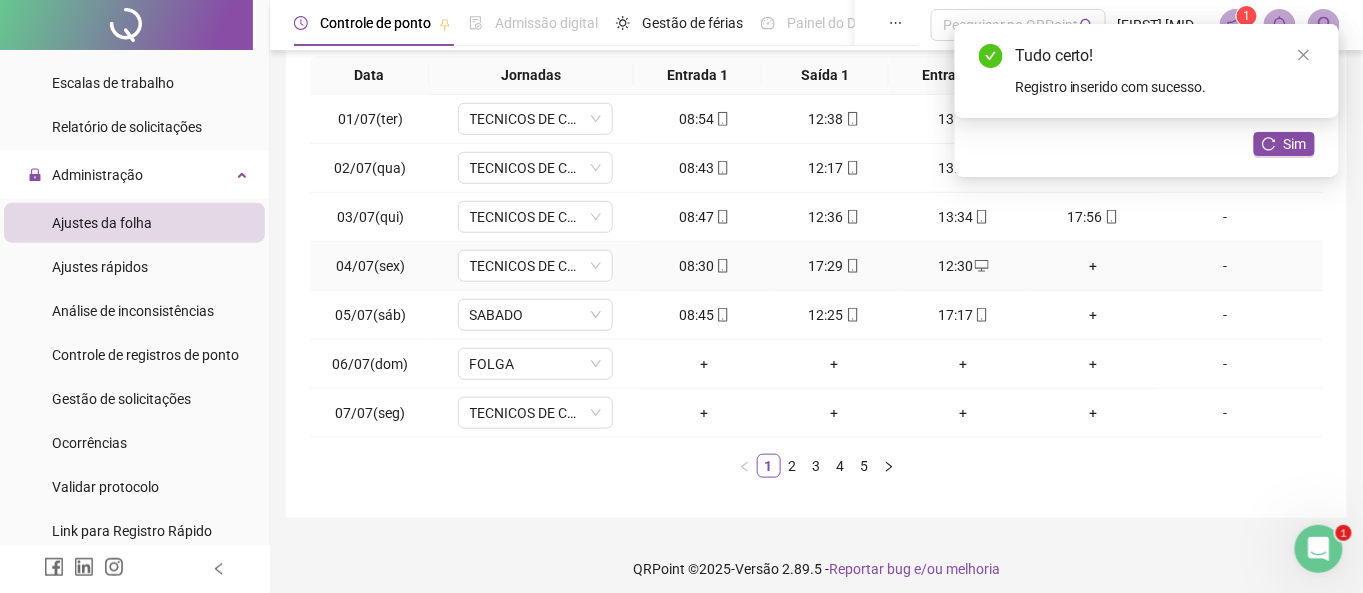 click on "+" at bounding box center [1094, 266] 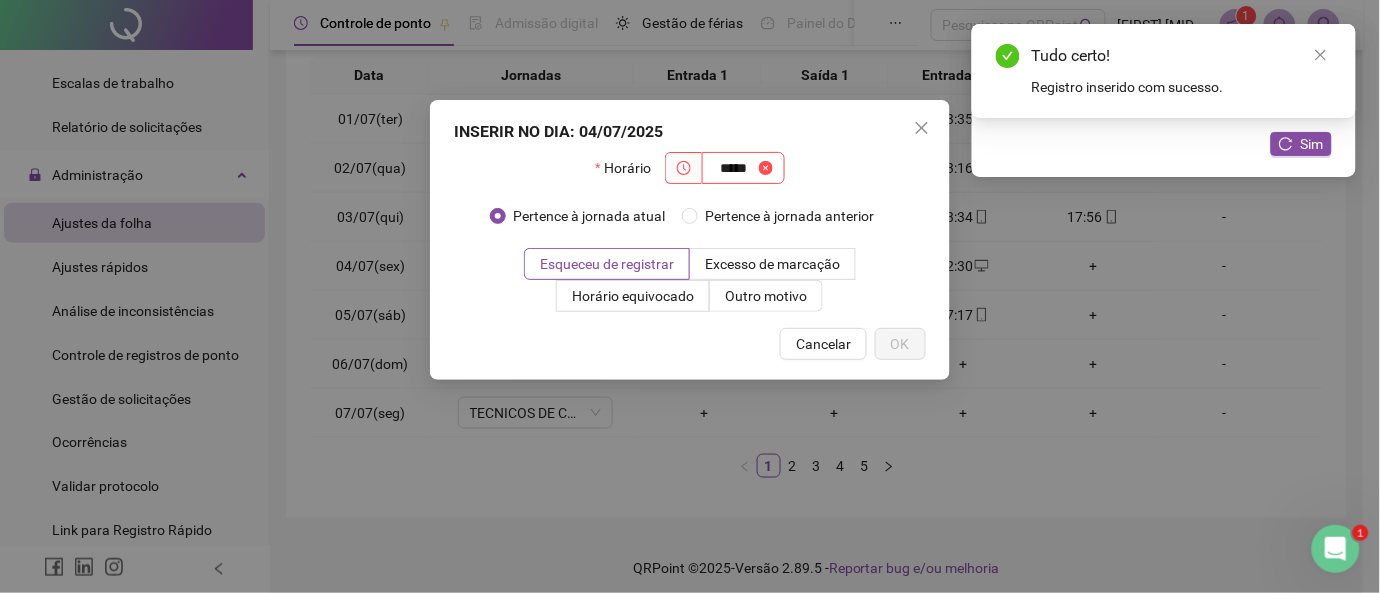 type on "*****" 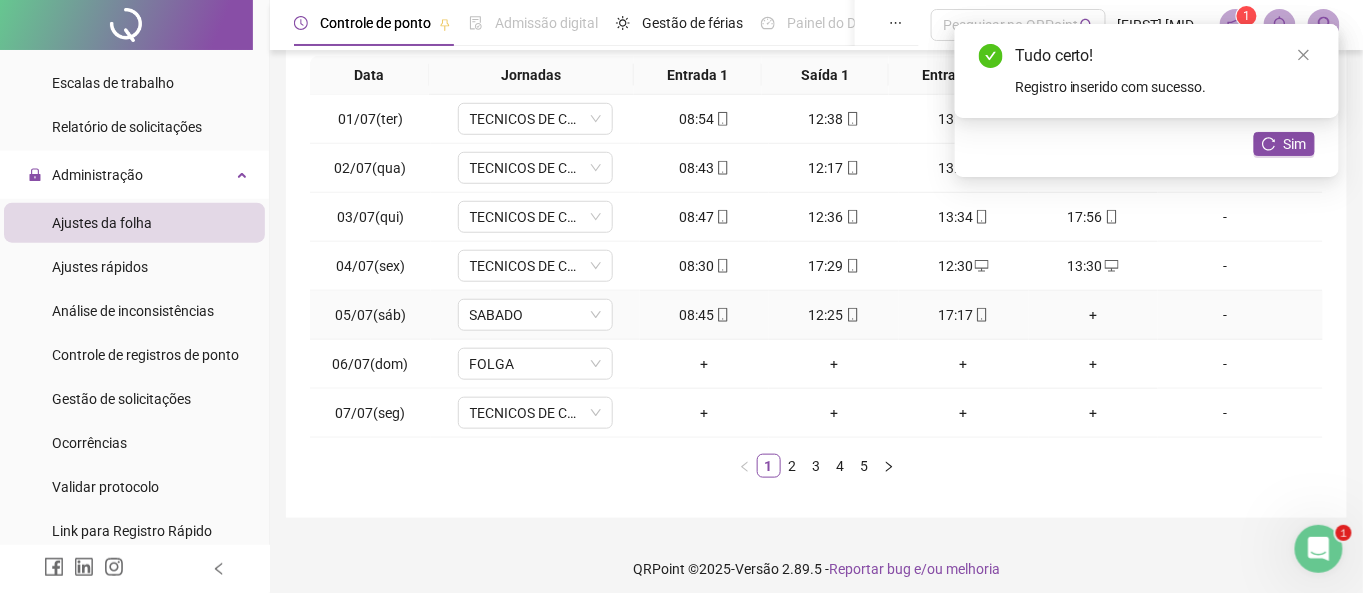 click on "+" at bounding box center (1094, 315) 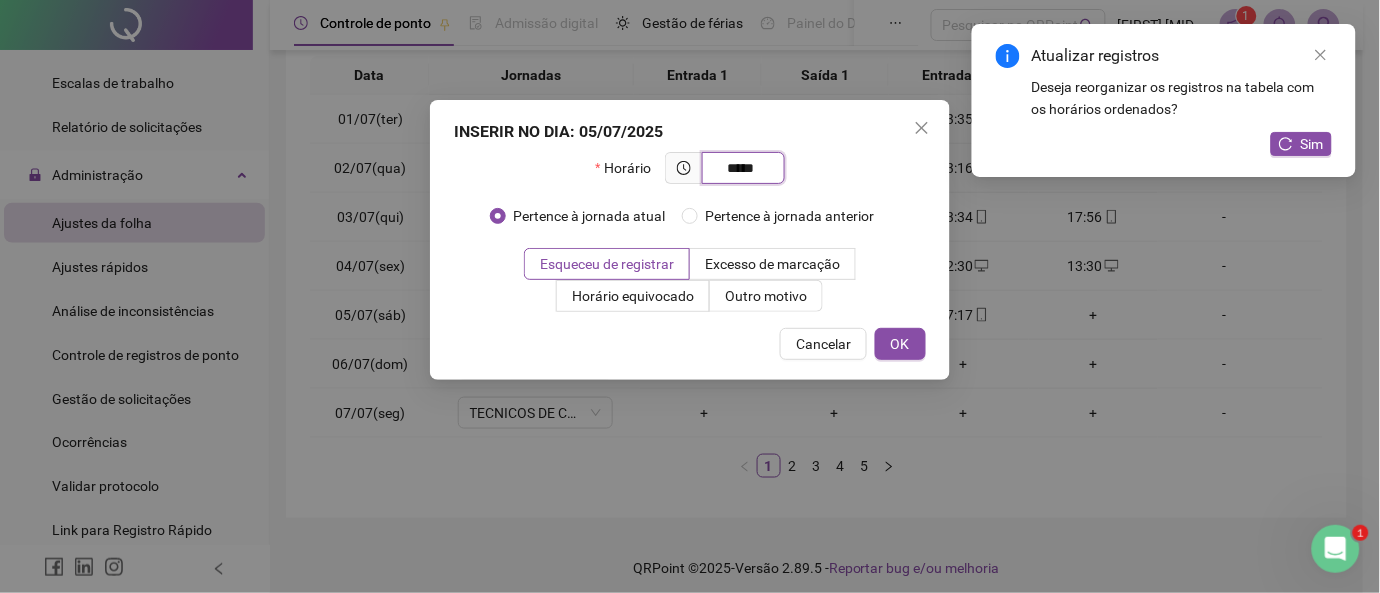 type on "*****" 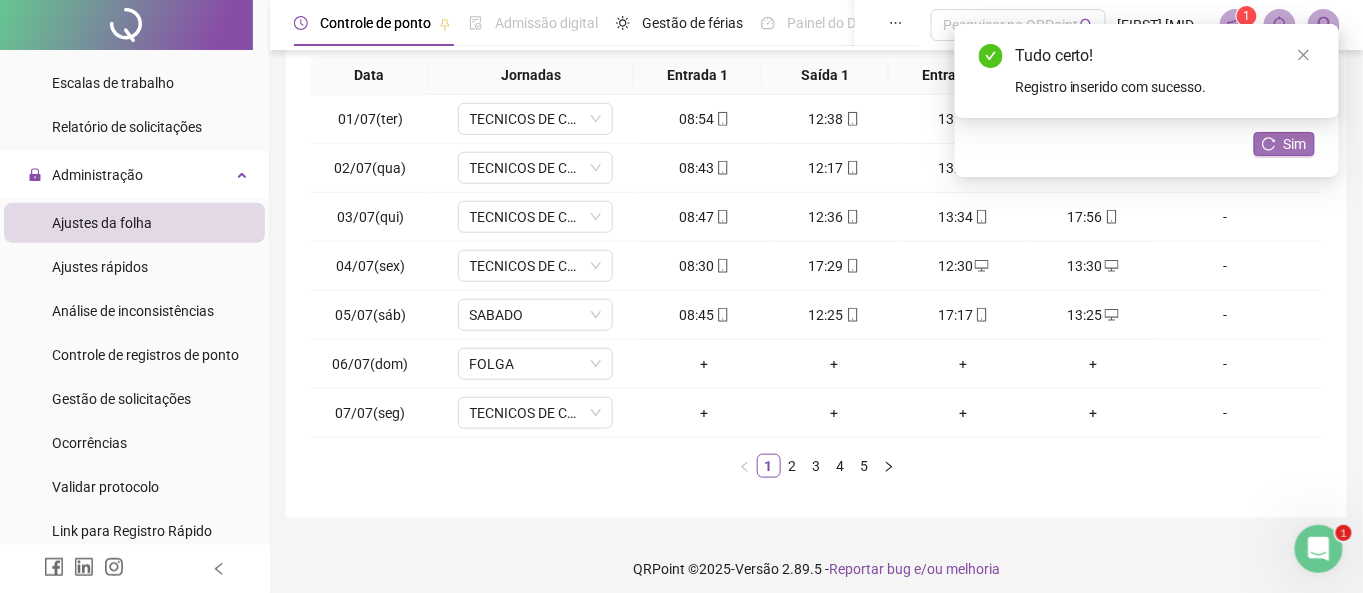 click on "Sim" at bounding box center (1284, 144) 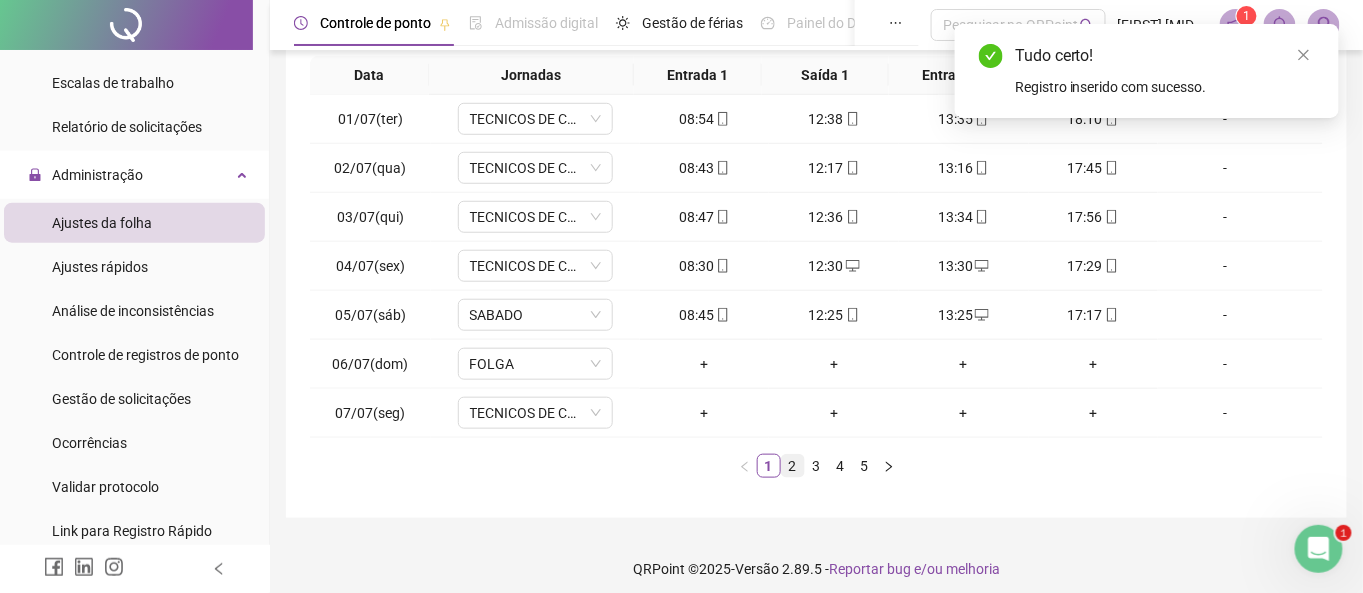 click on "2" at bounding box center [793, 466] 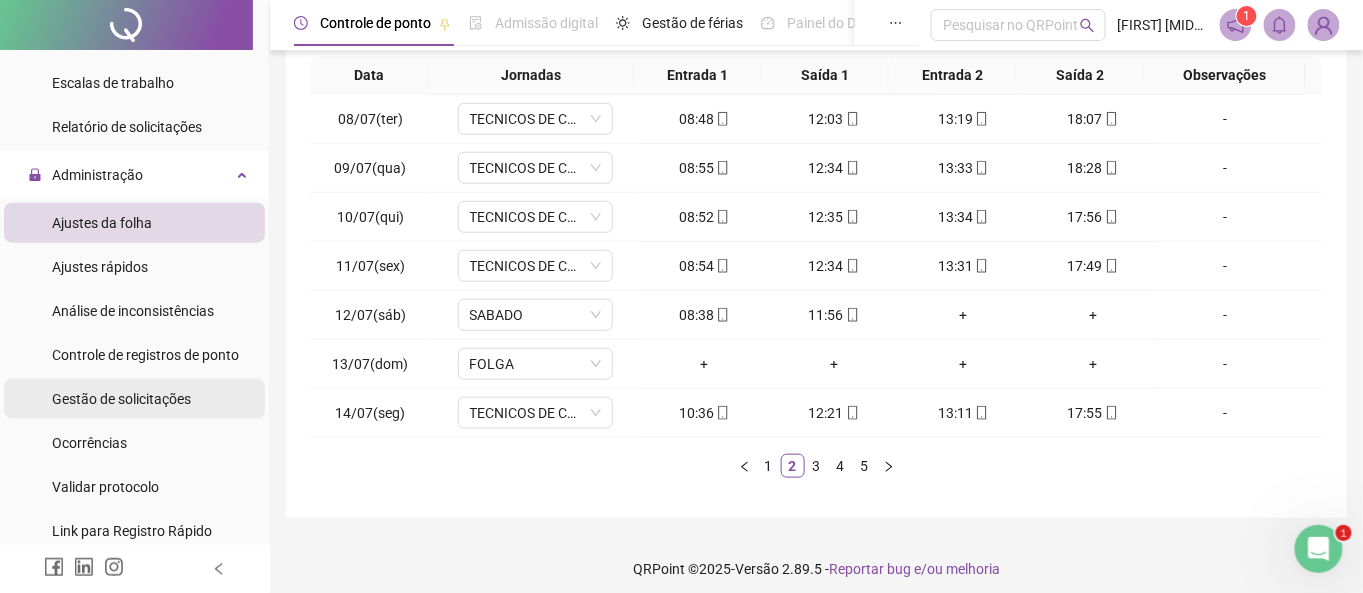 click on "Gestão de solicitações" at bounding box center (121, 399) 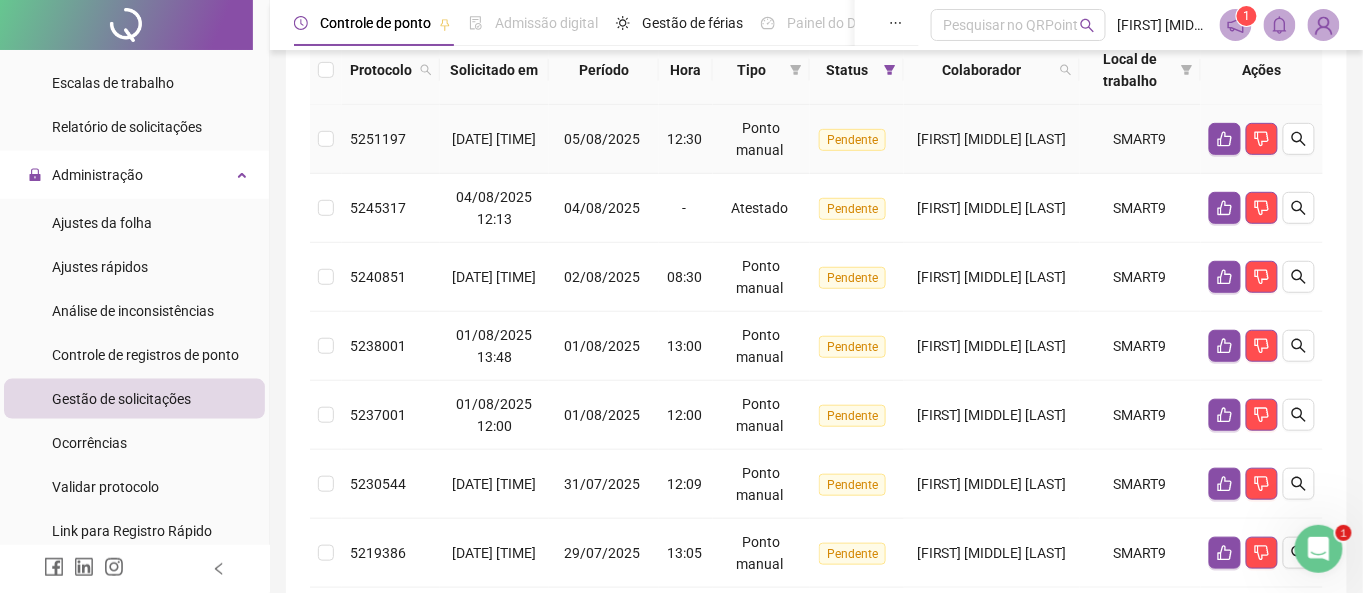 scroll, scrollTop: 444, scrollLeft: 0, axis: vertical 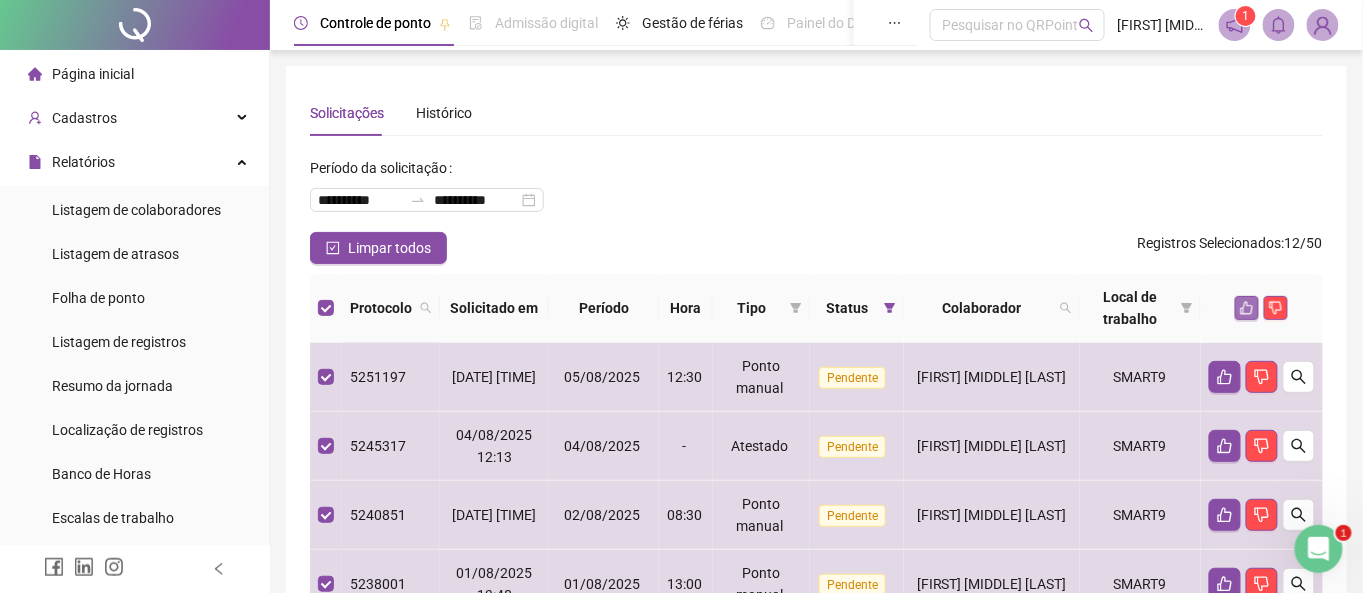 click 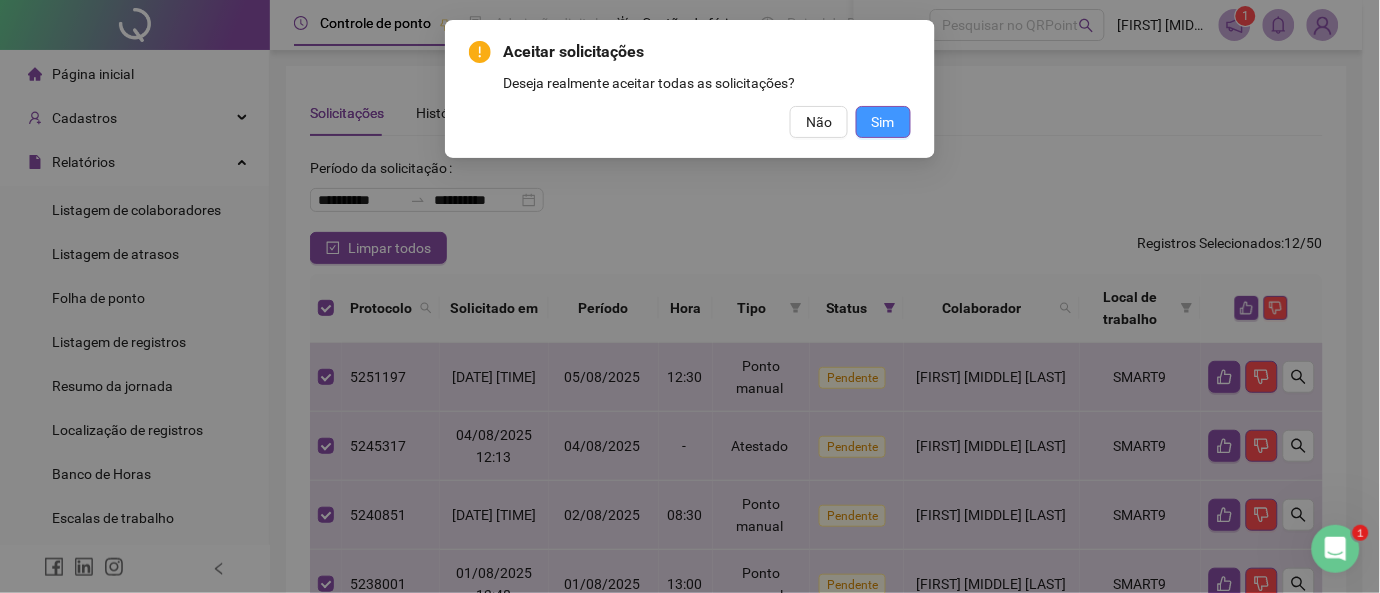 click on "Sim" at bounding box center [883, 122] 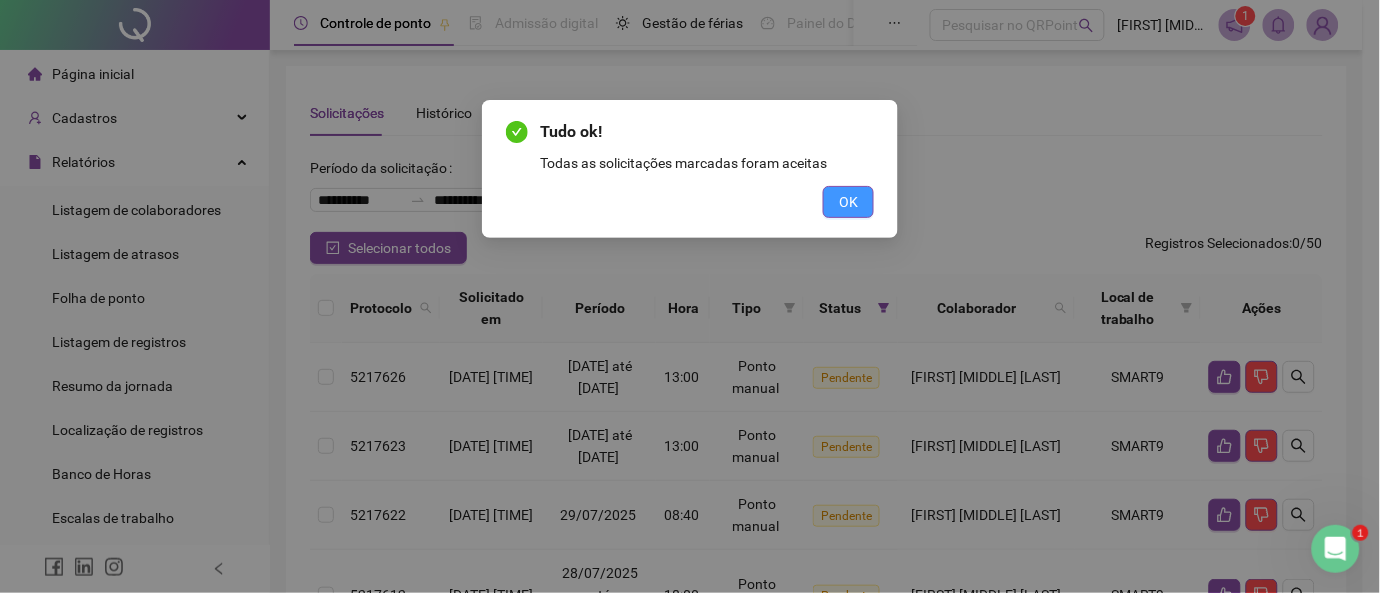 click on "OK" at bounding box center [848, 202] 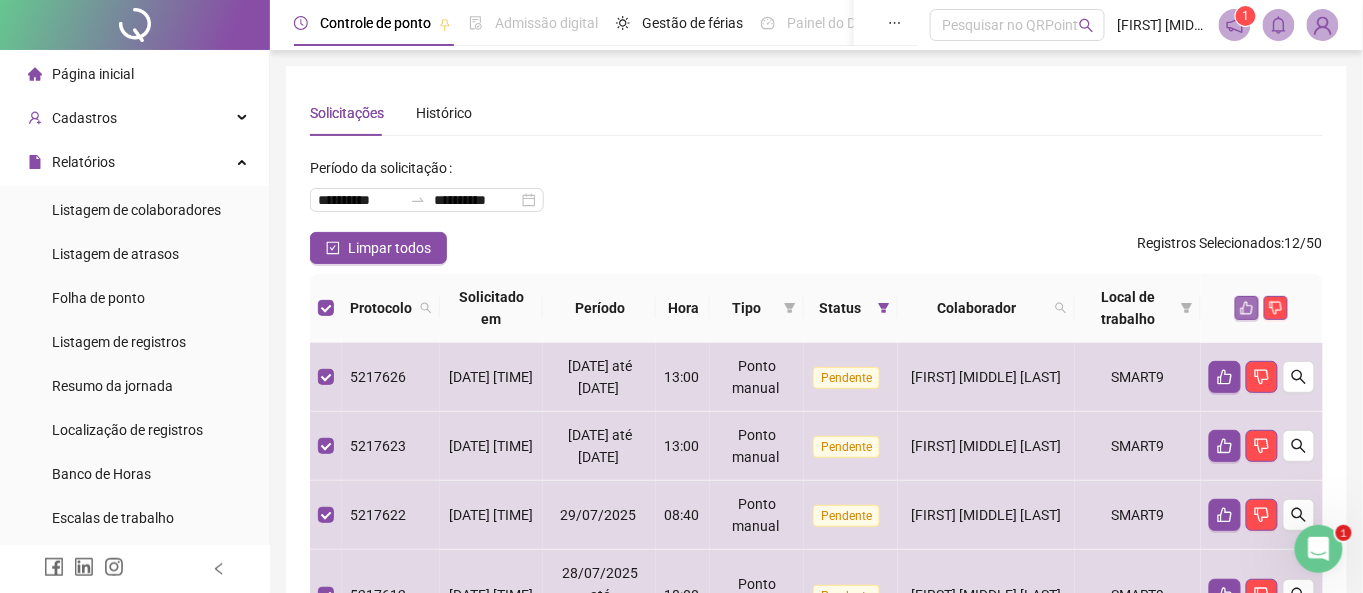 click 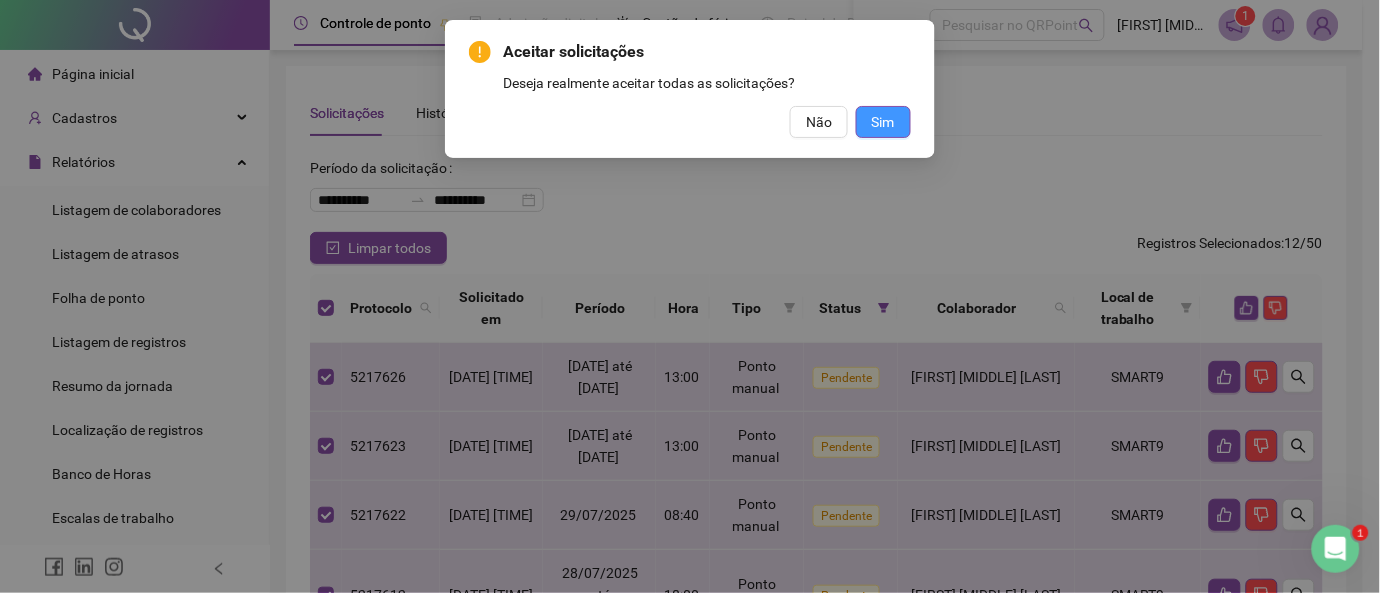 click on "Sim" at bounding box center (883, 122) 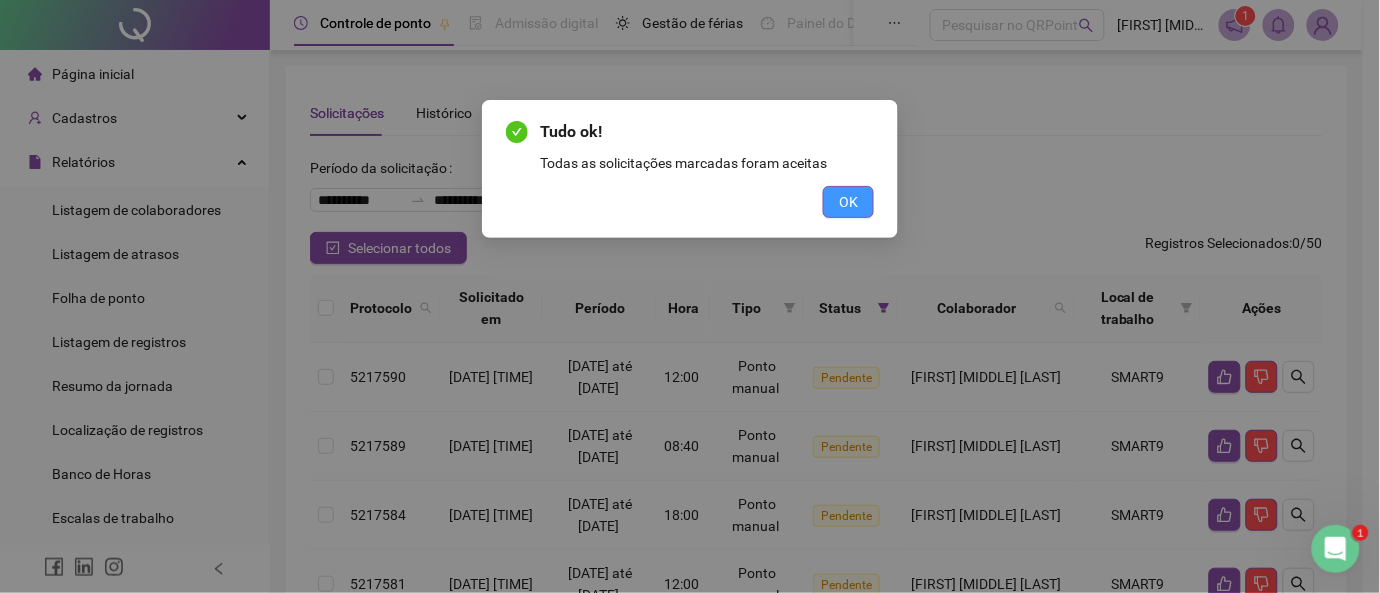 click on "OK" at bounding box center [848, 202] 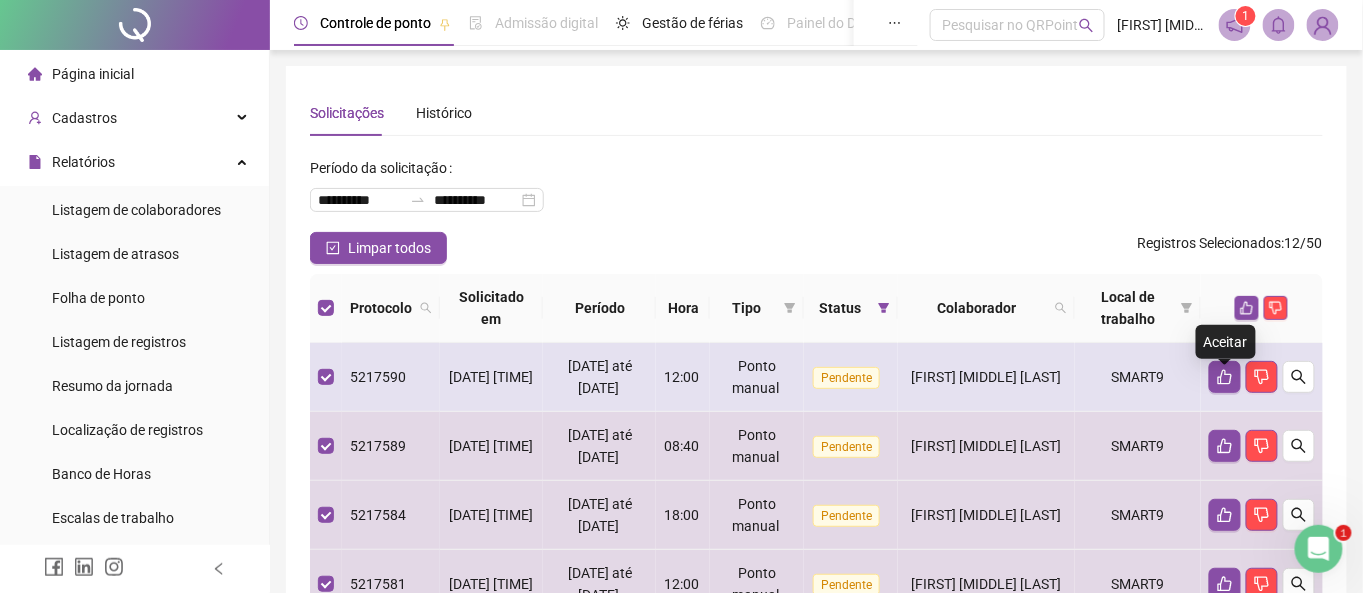 drag, startPoint x: 1226, startPoint y: 387, endPoint x: 961, endPoint y: 390, distance: 265.01697 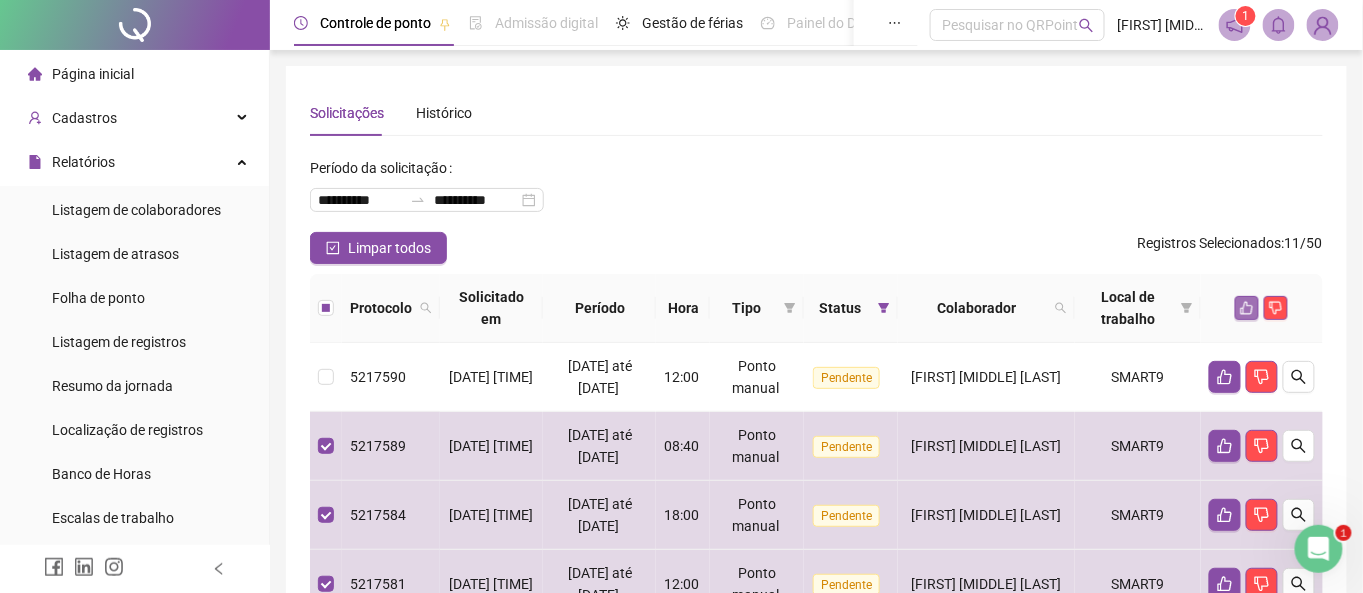 click 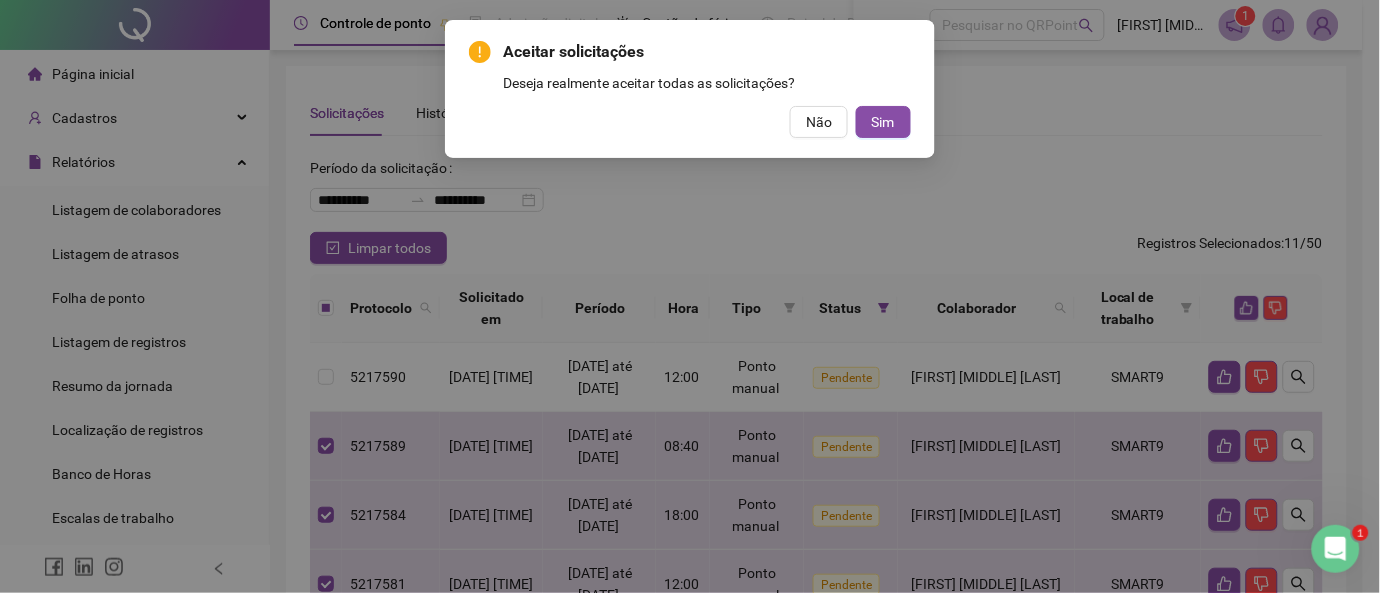 drag, startPoint x: 873, startPoint y: 123, endPoint x: 782, endPoint y: 160, distance: 98.23441 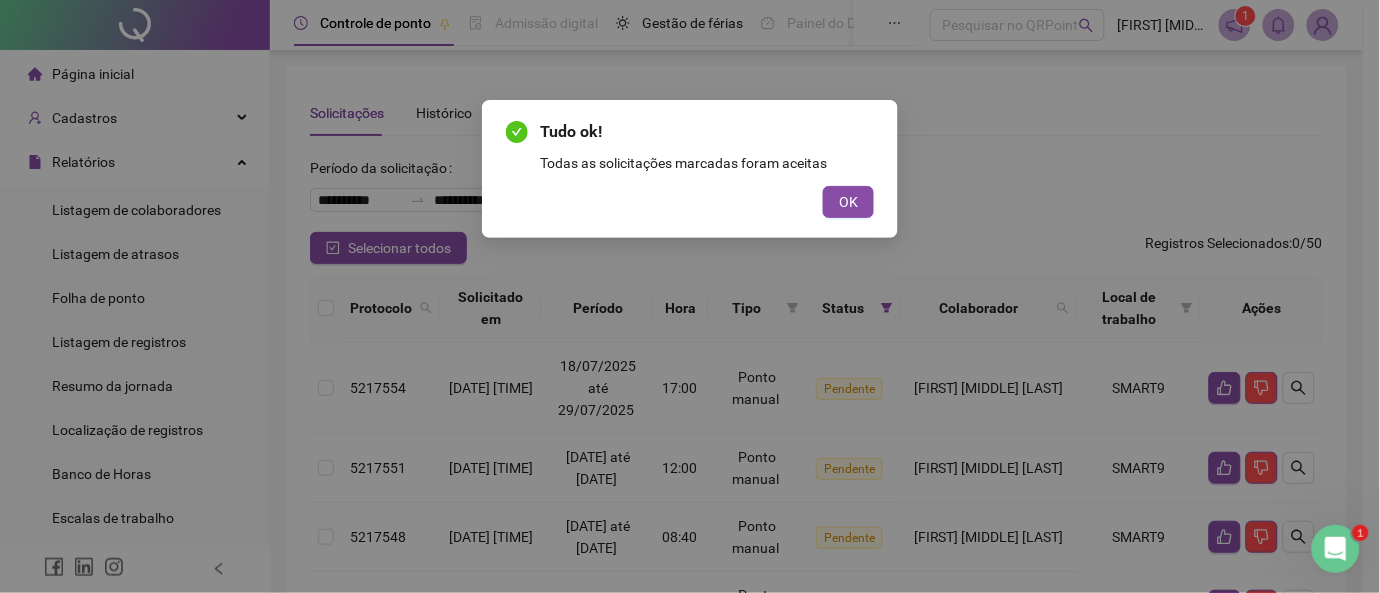 drag, startPoint x: 859, startPoint y: 190, endPoint x: 822, endPoint y: 197, distance: 37.65634 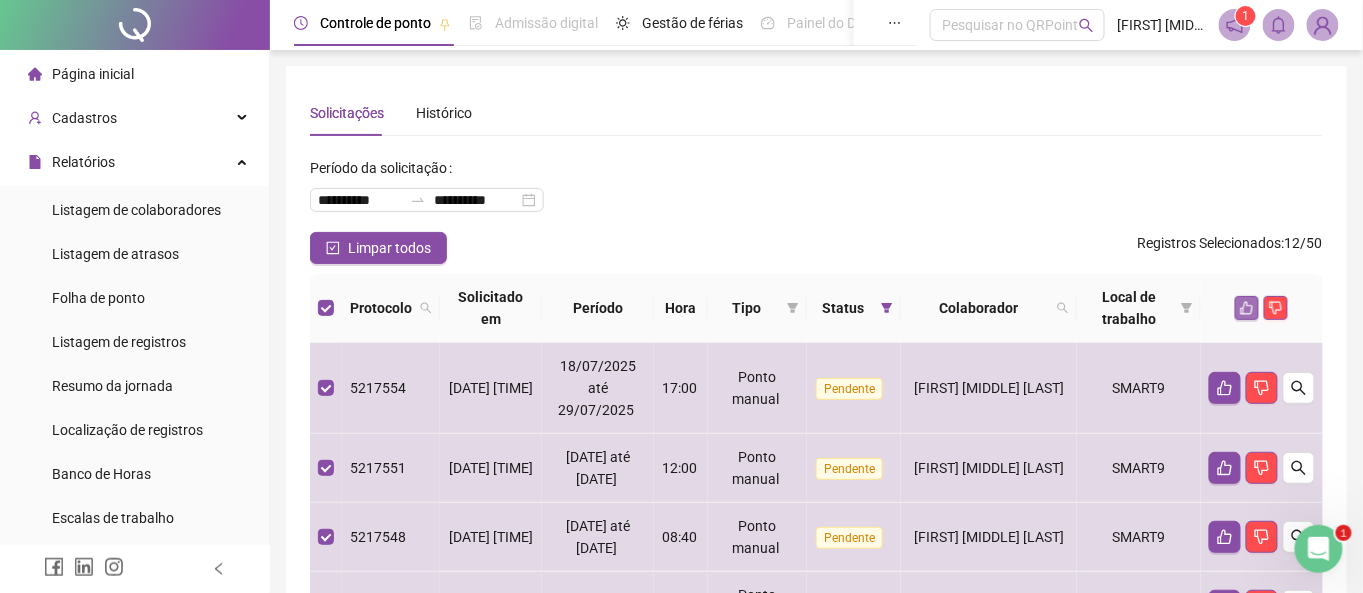click 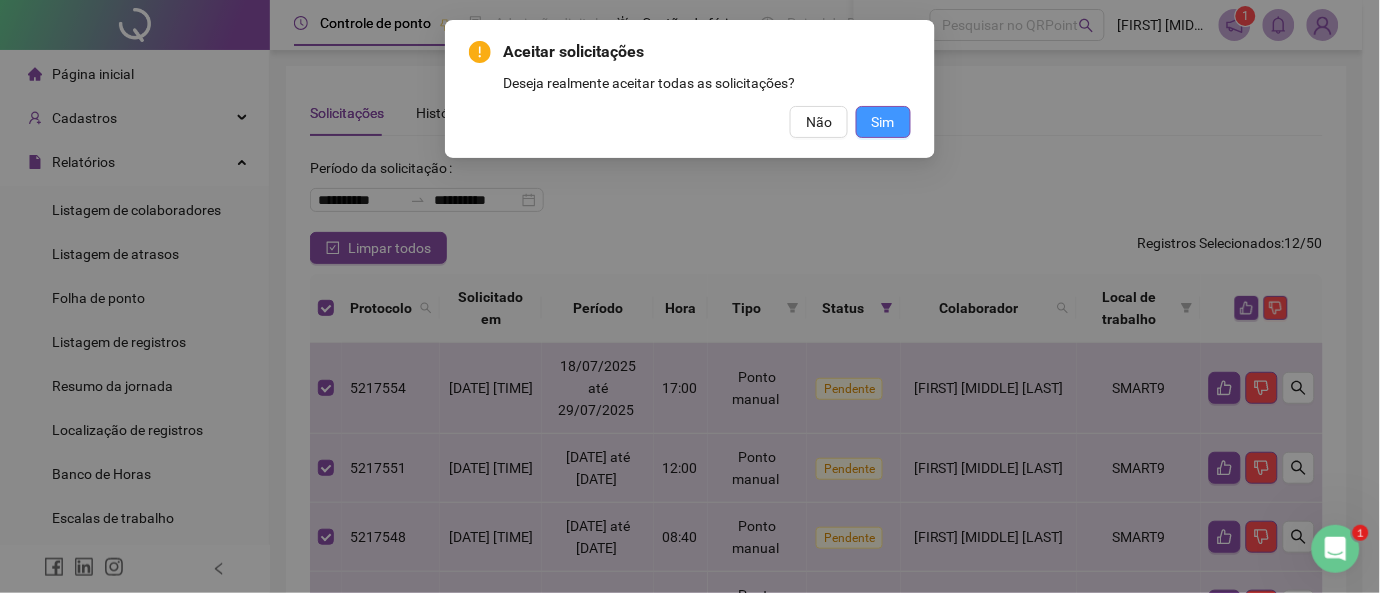 drag, startPoint x: 879, startPoint y: 117, endPoint x: 718, endPoint y: 158, distance: 166.1385 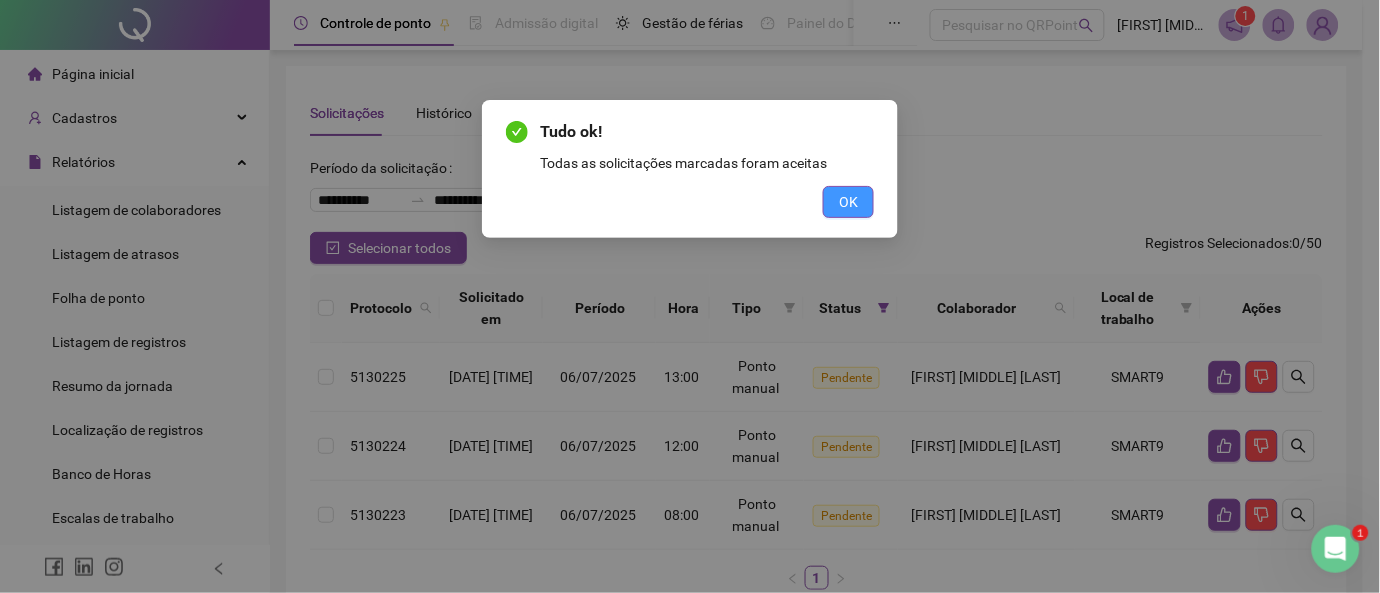 click on "OK" at bounding box center [848, 202] 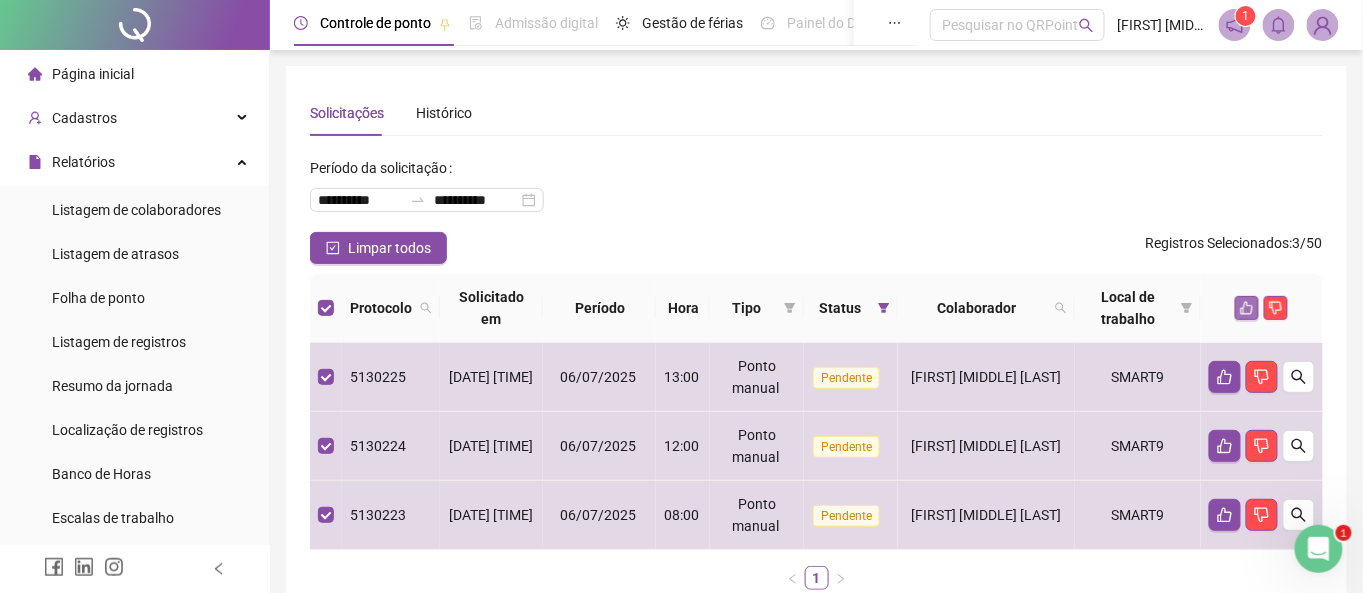 click 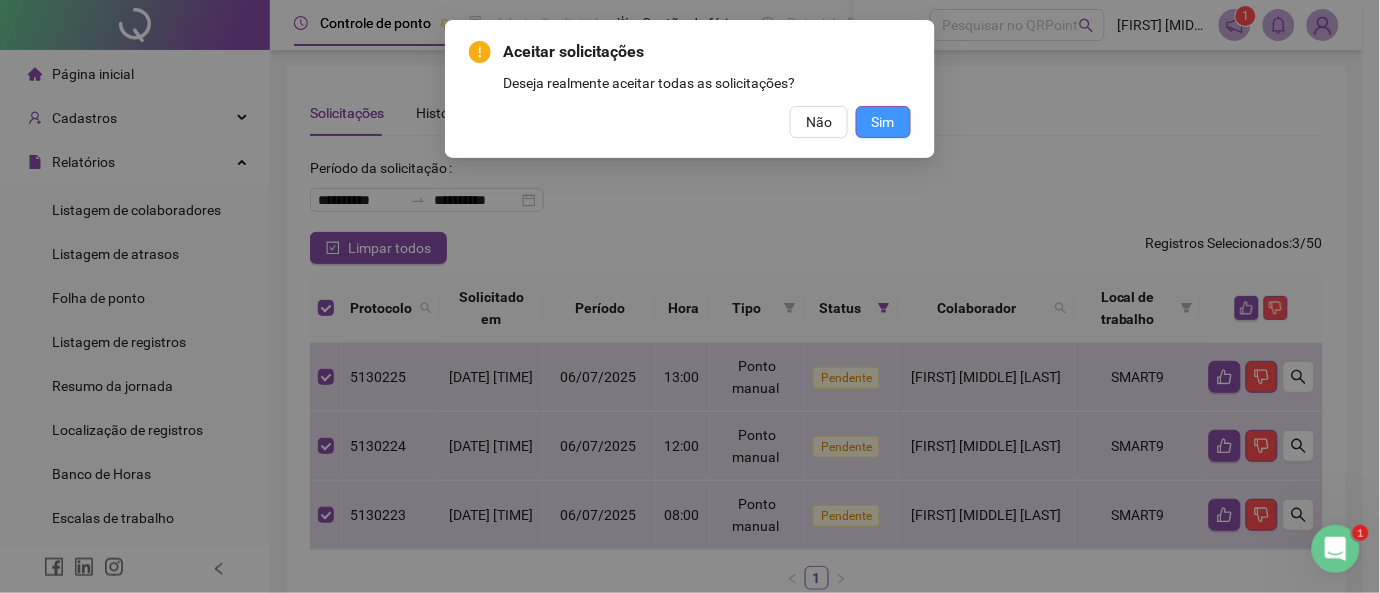 click on "Sim" at bounding box center (883, 122) 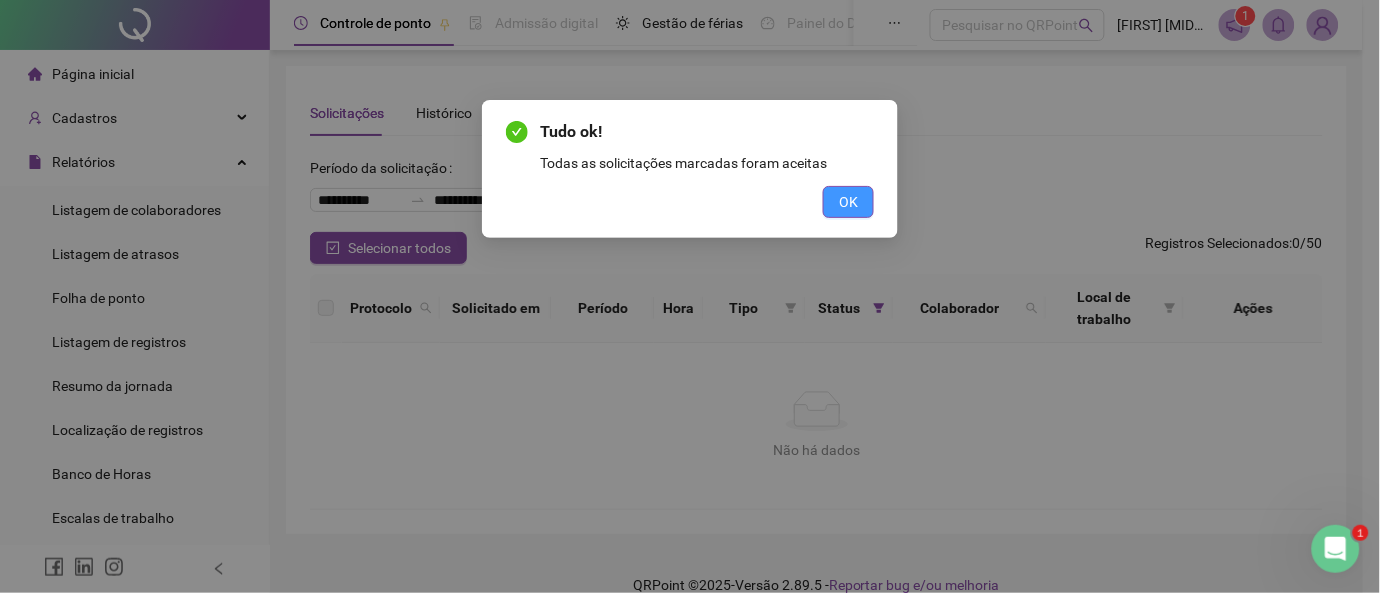click on "OK" at bounding box center (848, 202) 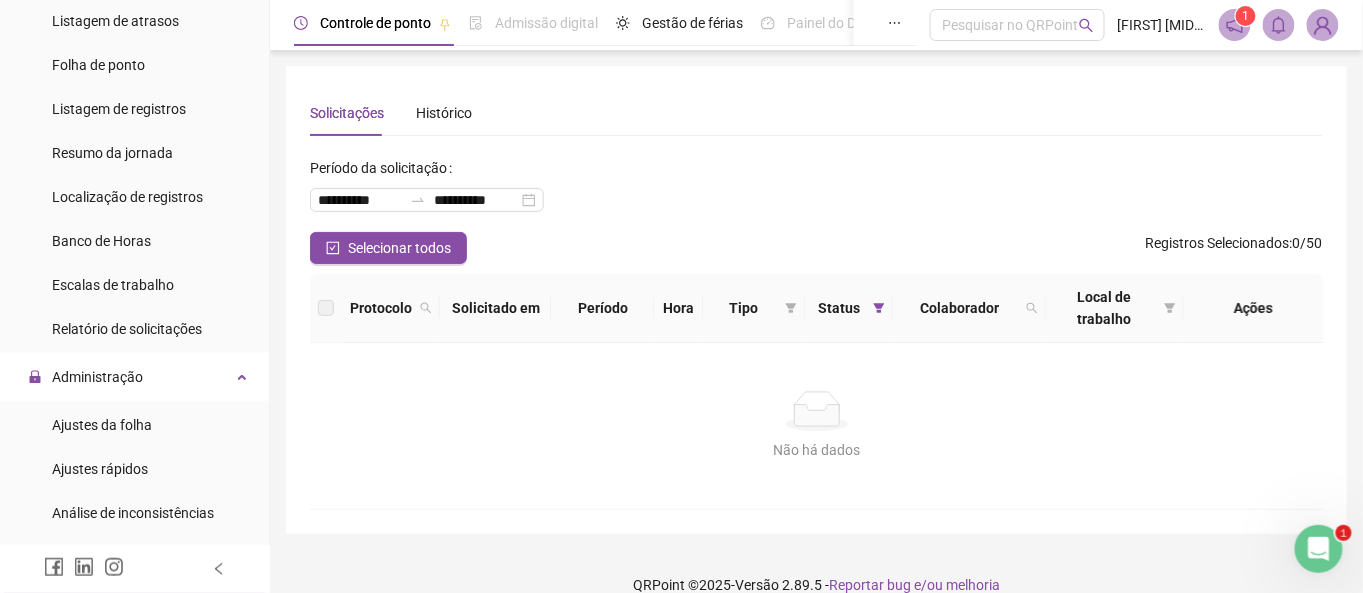 scroll, scrollTop: 444, scrollLeft: 0, axis: vertical 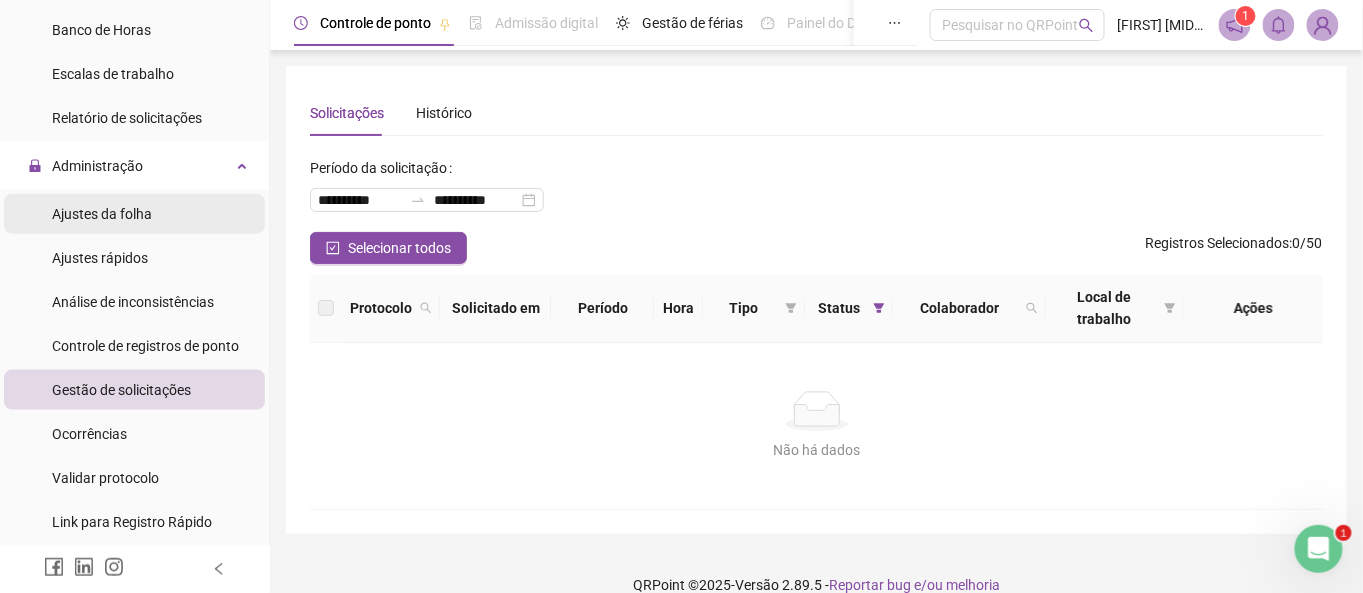 click on "Ajustes da folha" at bounding box center (102, 214) 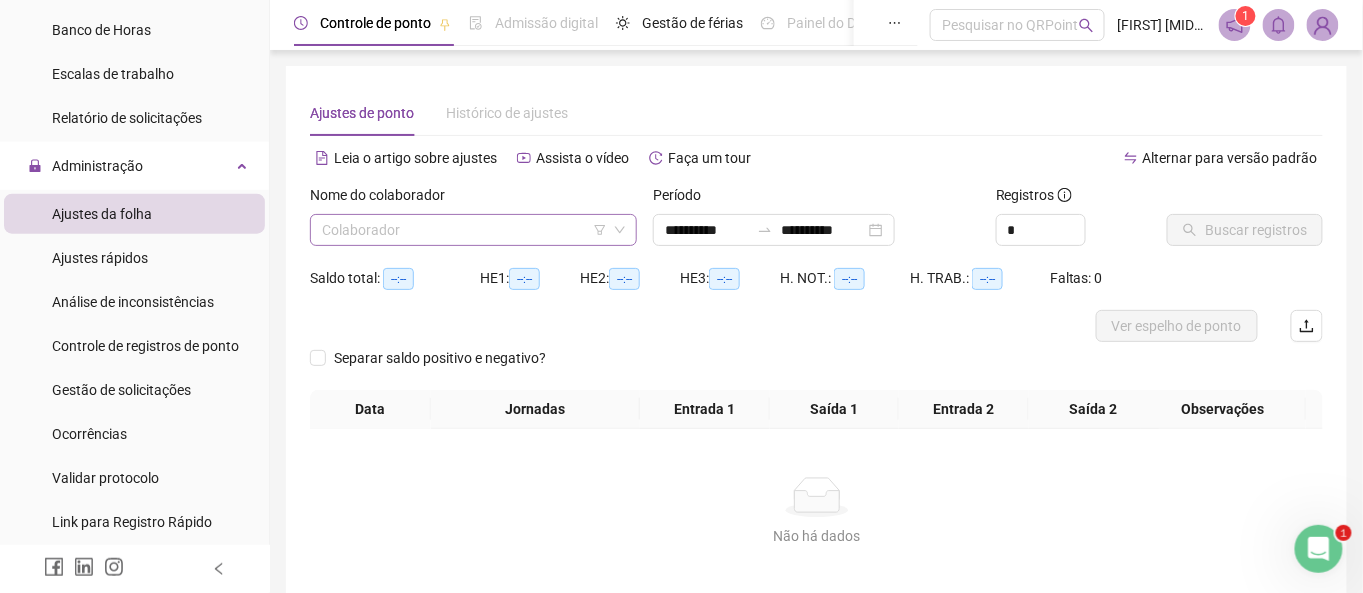 click at bounding box center [464, 230] 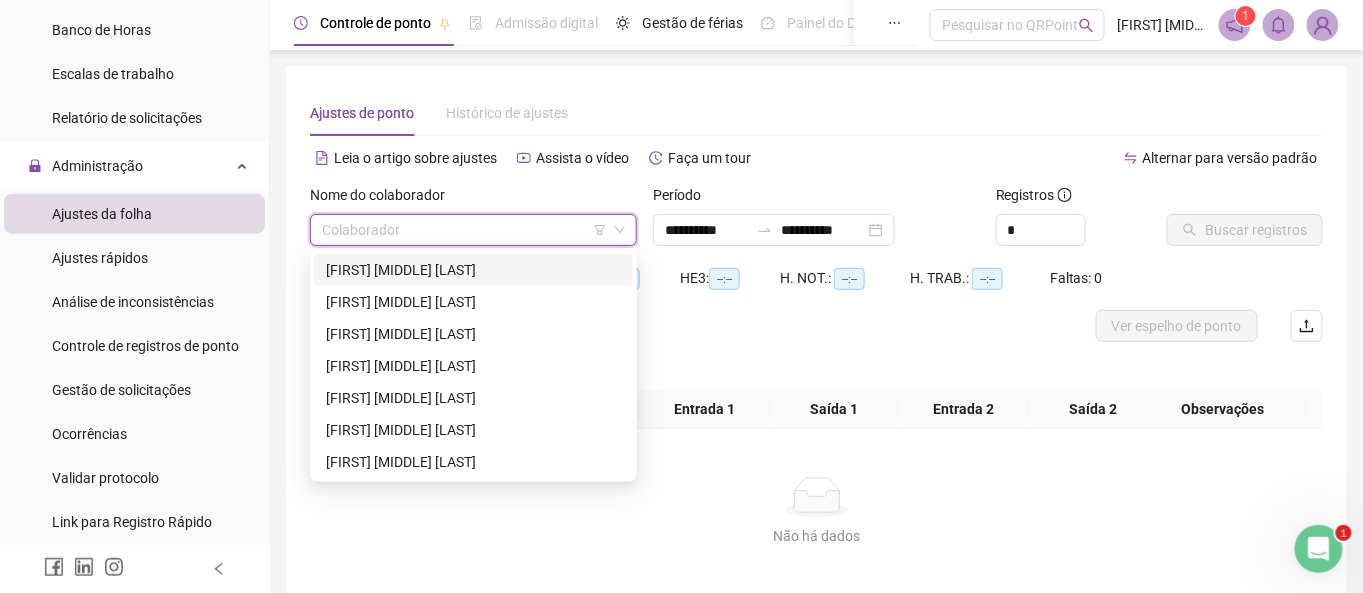 click on "[FIRST] [MIDDLE] [LAST]" at bounding box center (473, 270) 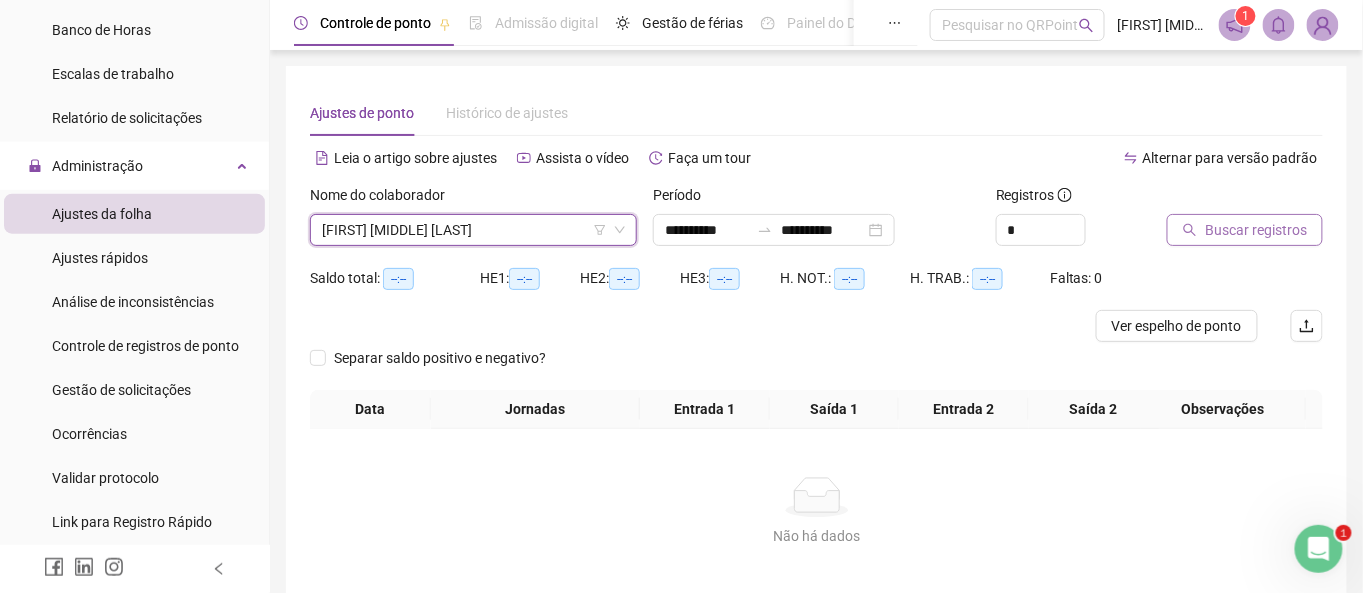 click on "Buscar registros" at bounding box center (1256, 230) 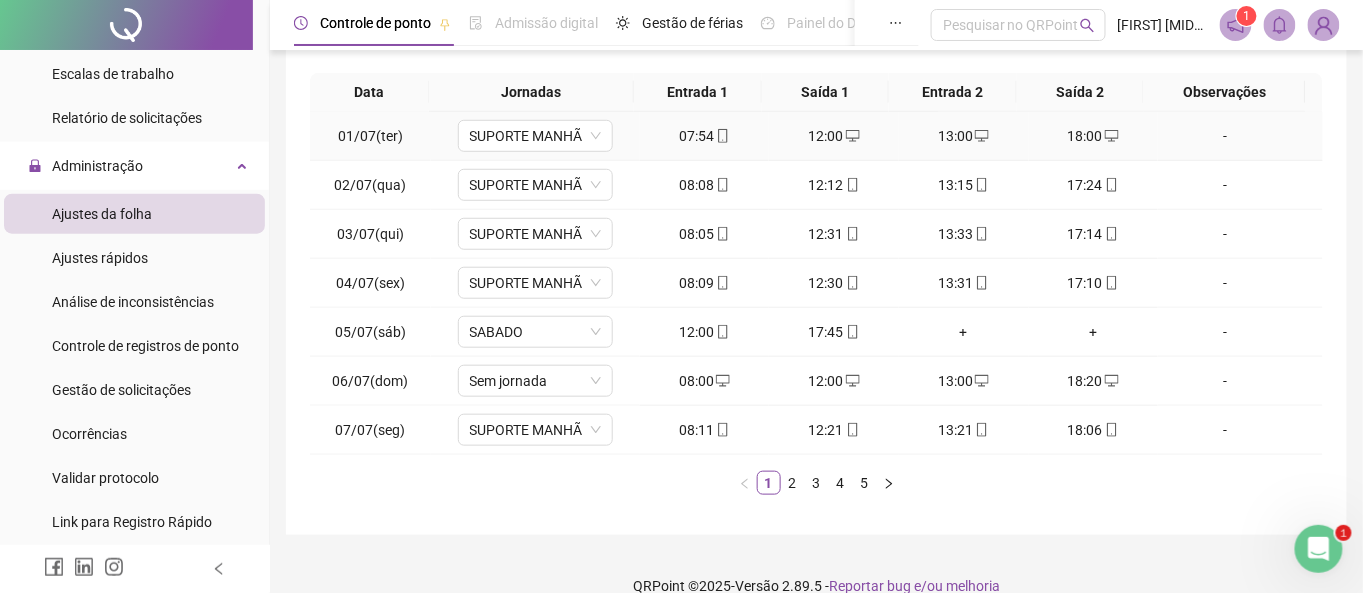 scroll, scrollTop: 343, scrollLeft: 0, axis: vertical 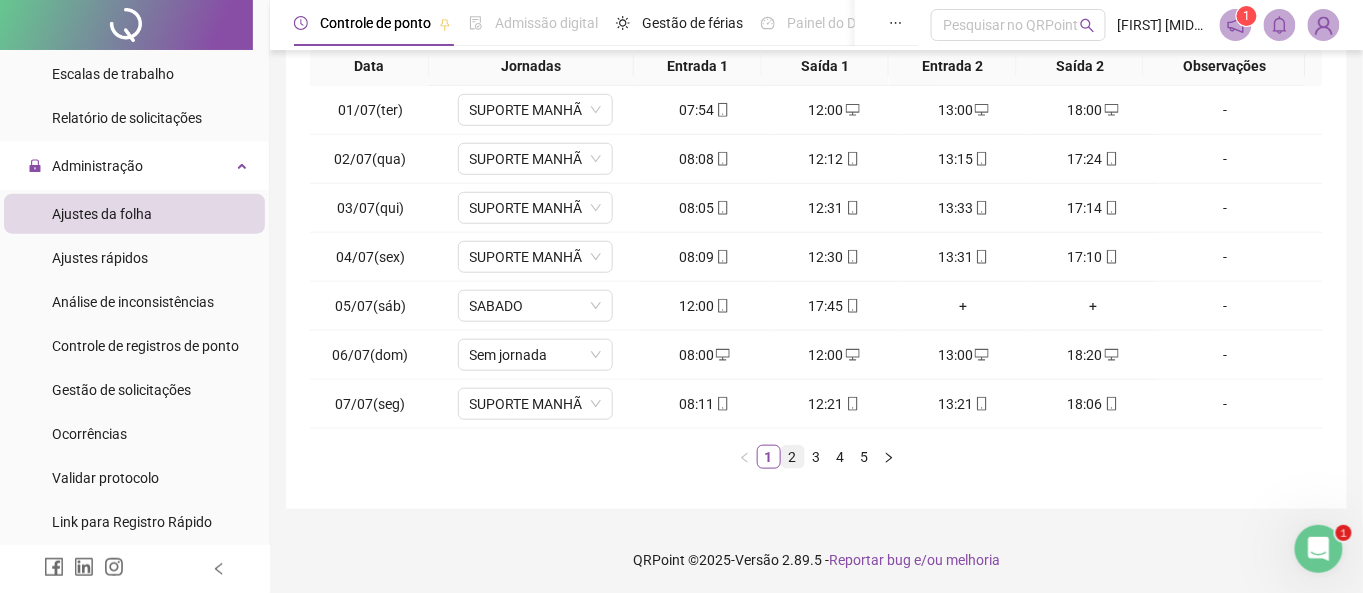 click on "2" at bounding box center [793, 457] 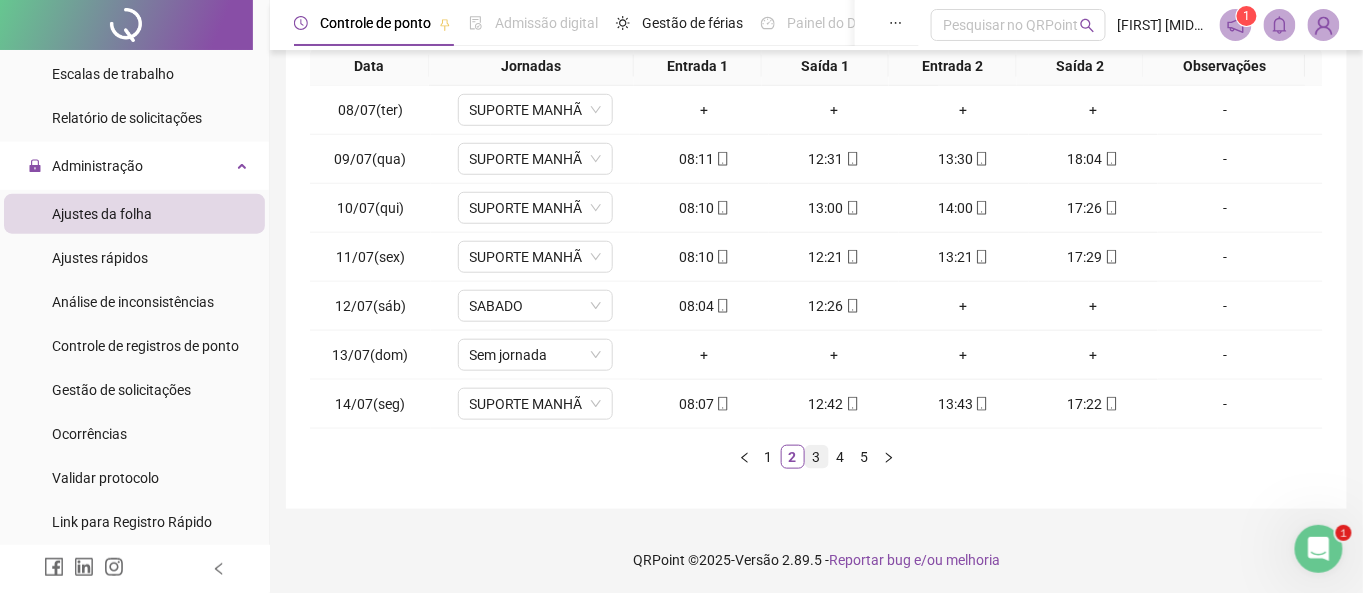 click on "3" at bounding box center (817, 457) 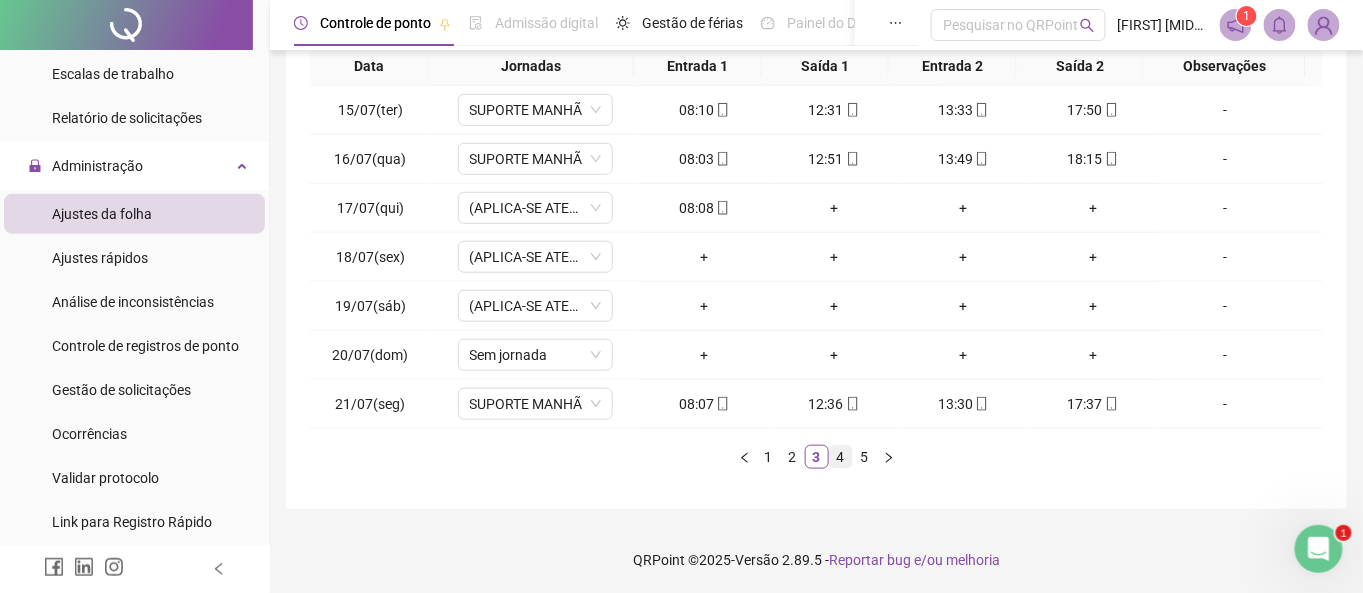 click on "4" at bounding box center [841, 457] 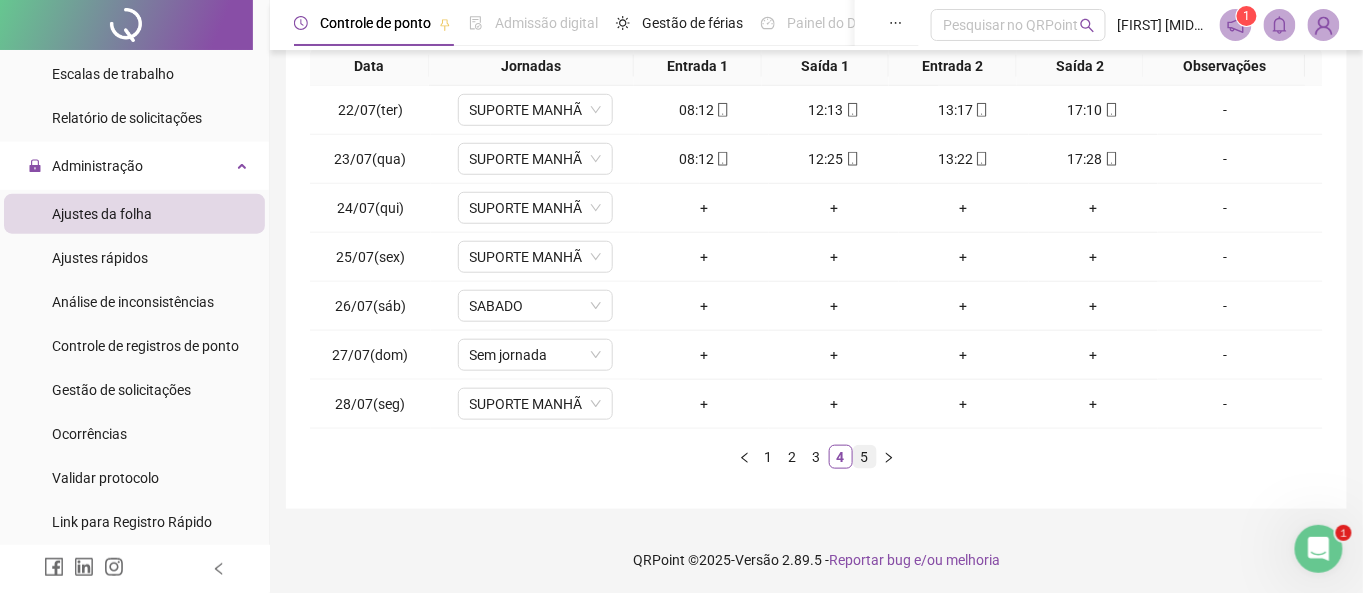 click on "5" at bounding box center (865, 457) 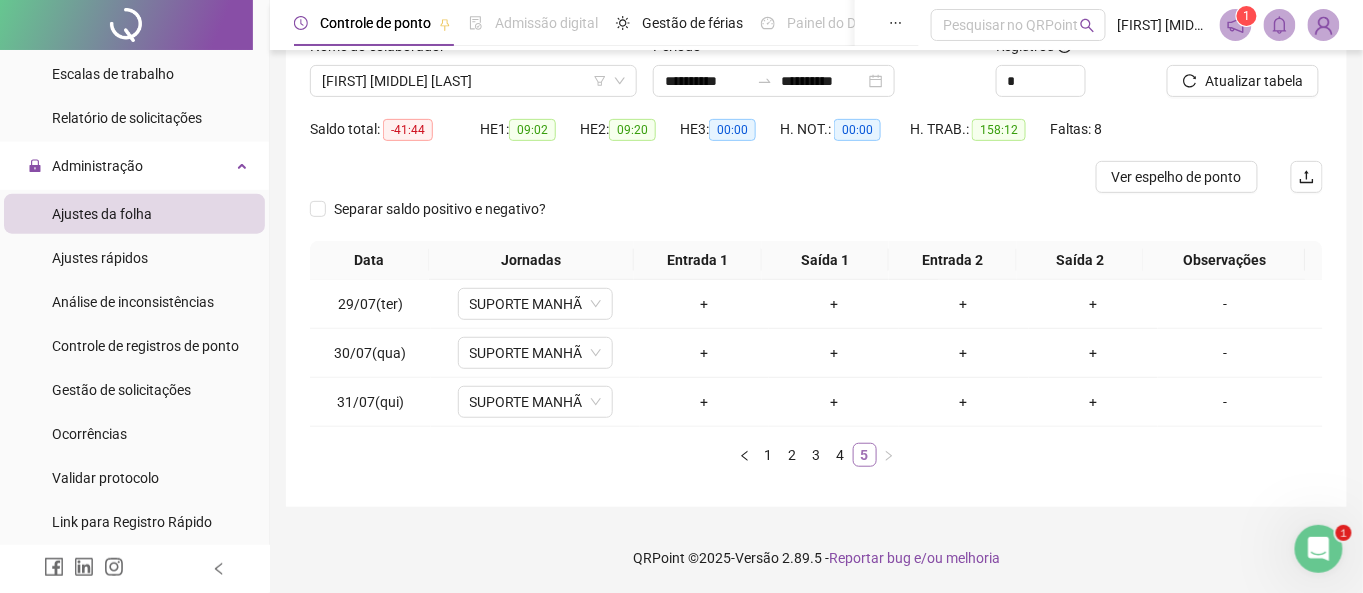 scroll, scrollTop: 147, scrollLeft: 0, axis: vertical 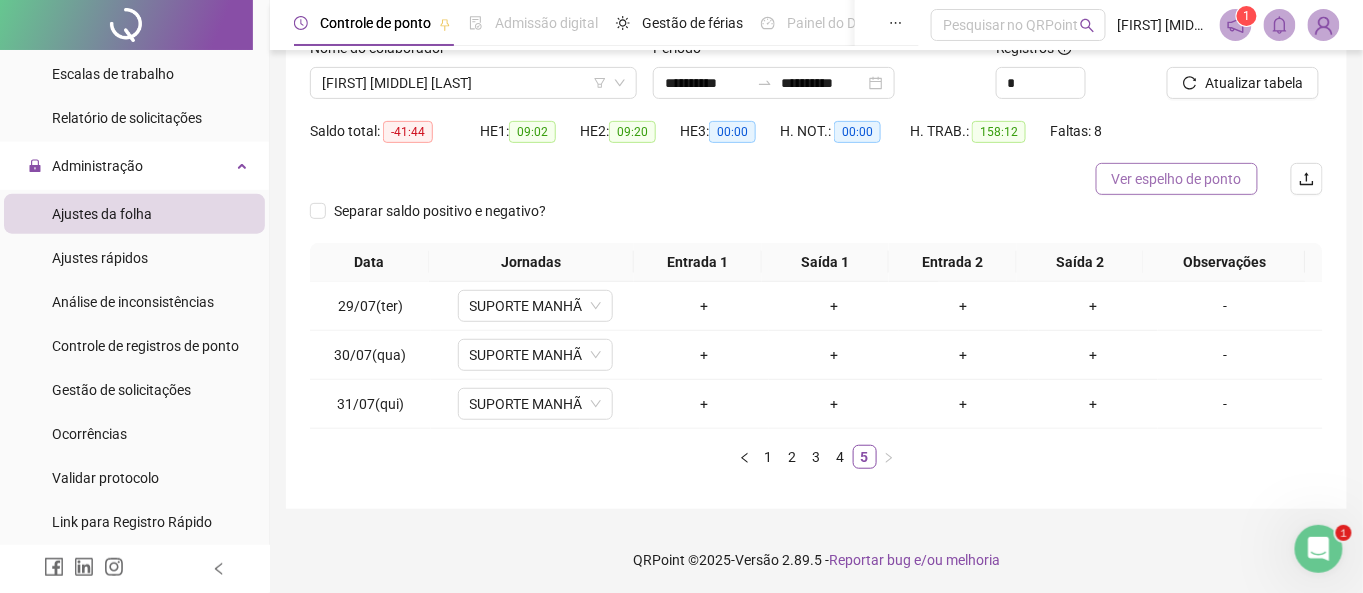 click on "Ver espelho de ponto" at bounding box center [1177, 179] 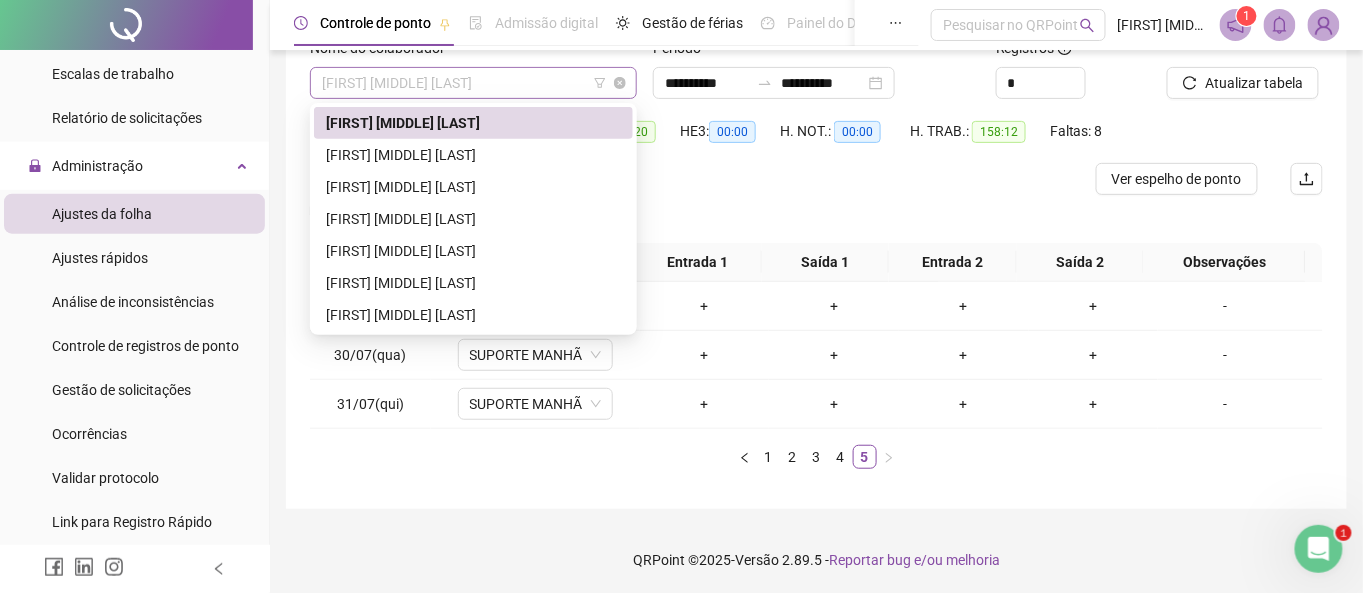 click on "[FIRST] [MIDDLE] [LAST]" at bounding box center (473, 83) 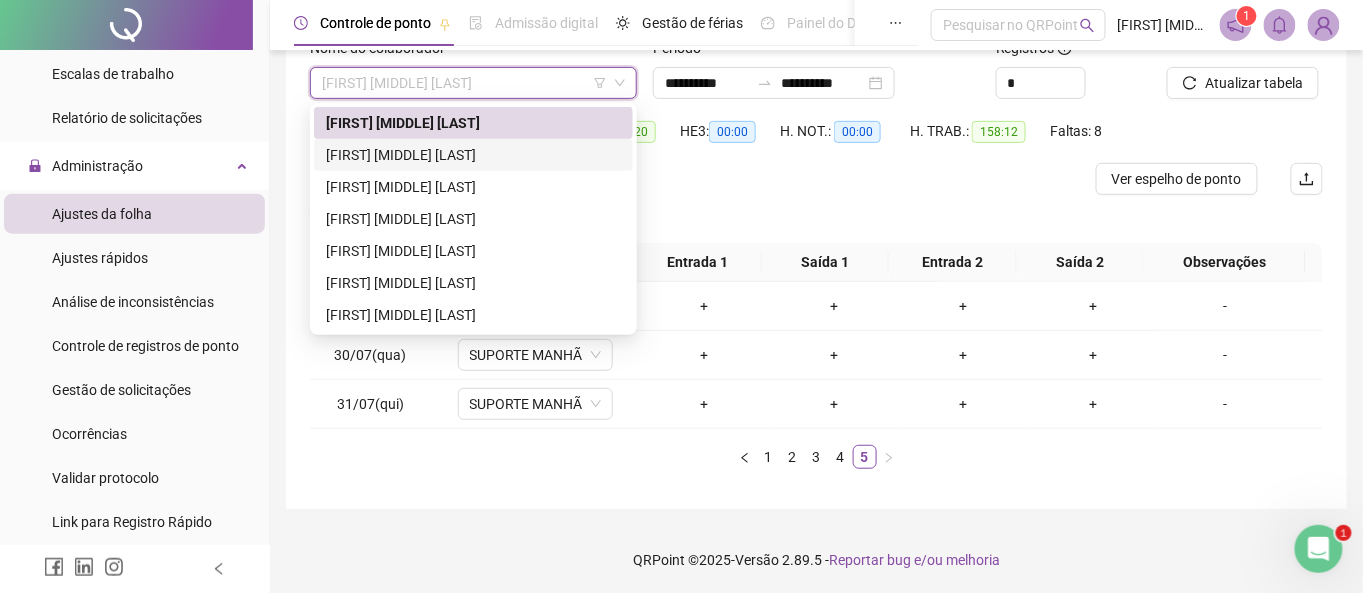 click on "[FIRST] [MIDDLE] [LAST]" at bounding box center (473, 155) 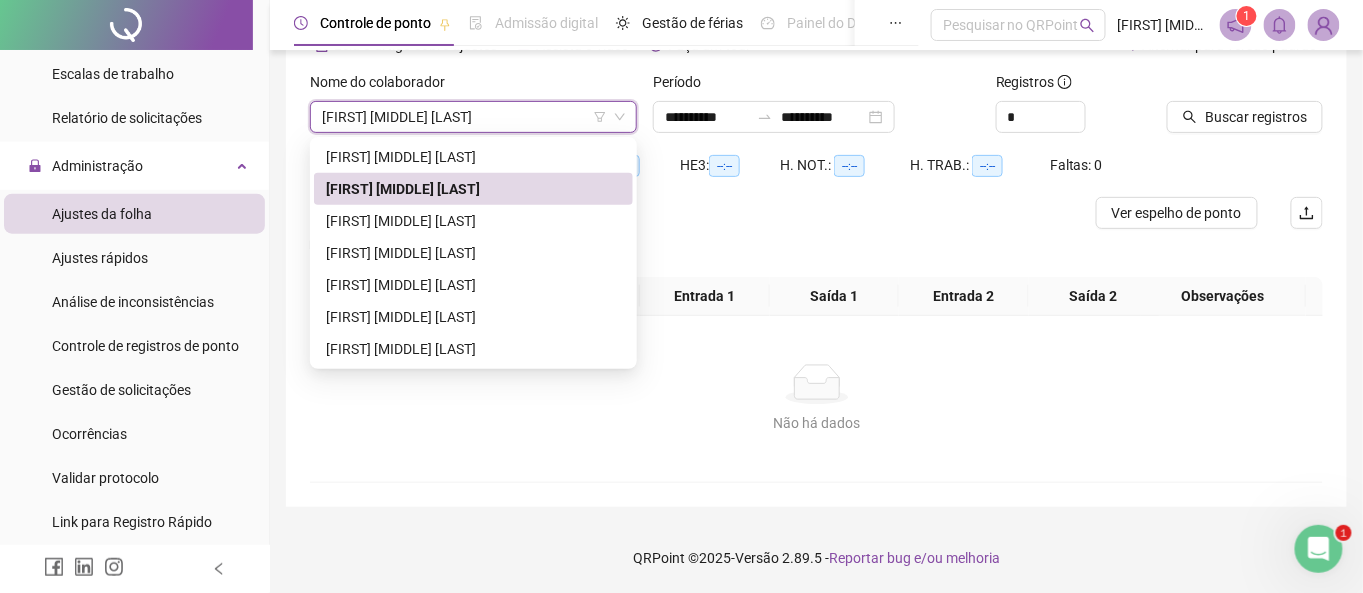 scroll, scrollTop: 129, scrollLeft: 0, axis: vertical 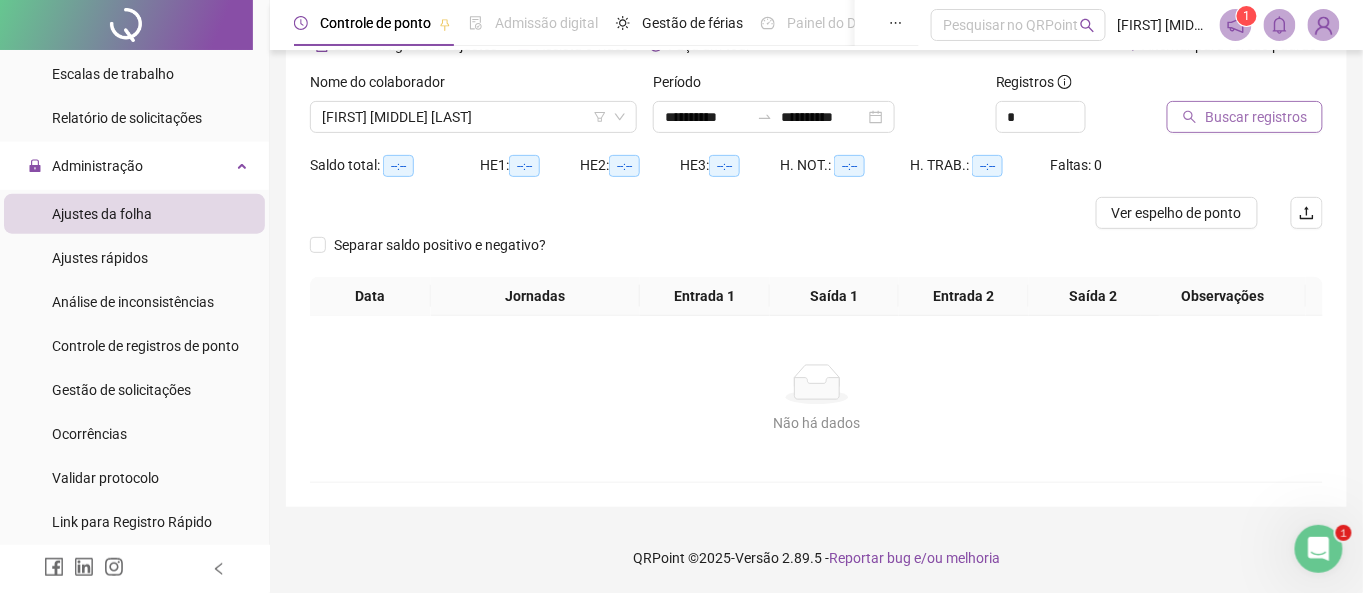 click on "Buscar registros" at bounding box center [1245, 117] 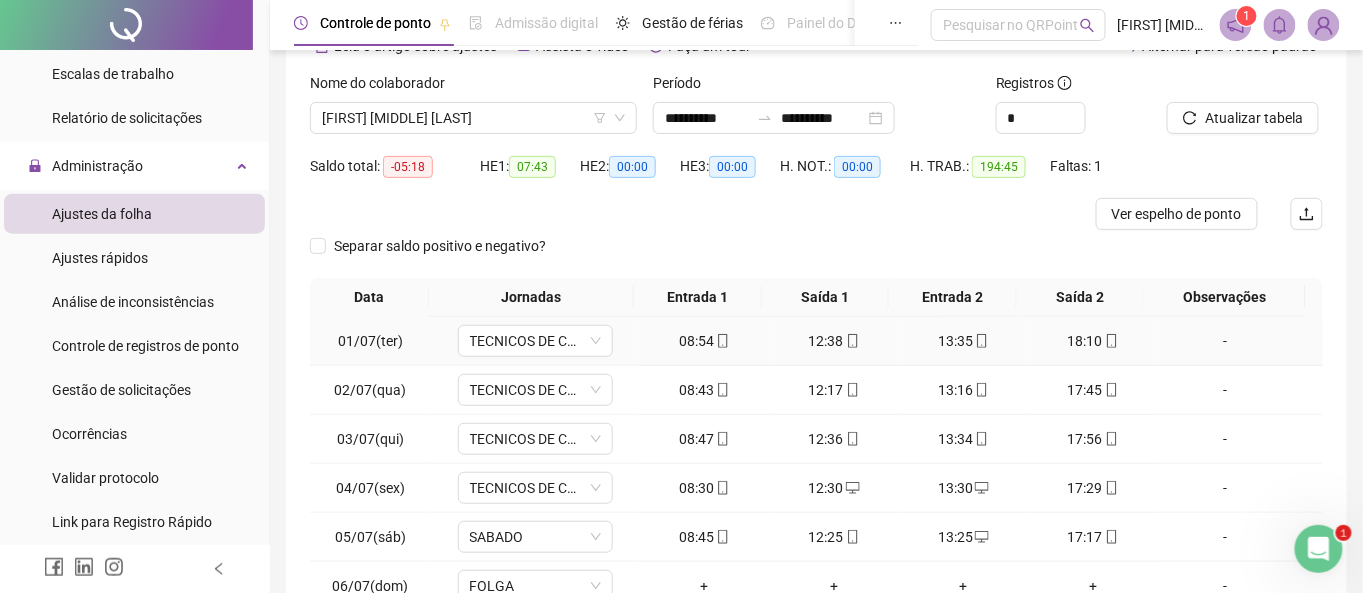 scroll, scrollTop: 334, scrollLeft: 0, axis: vertical 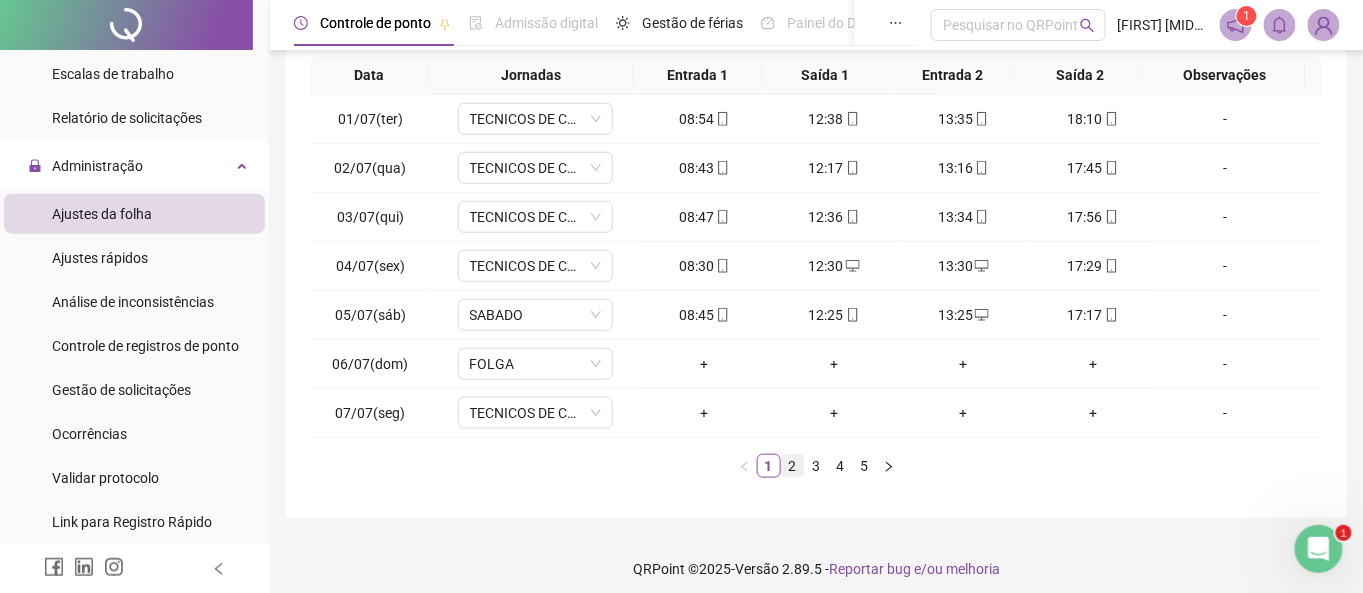 click on "2" at bounding box center [793, 466] 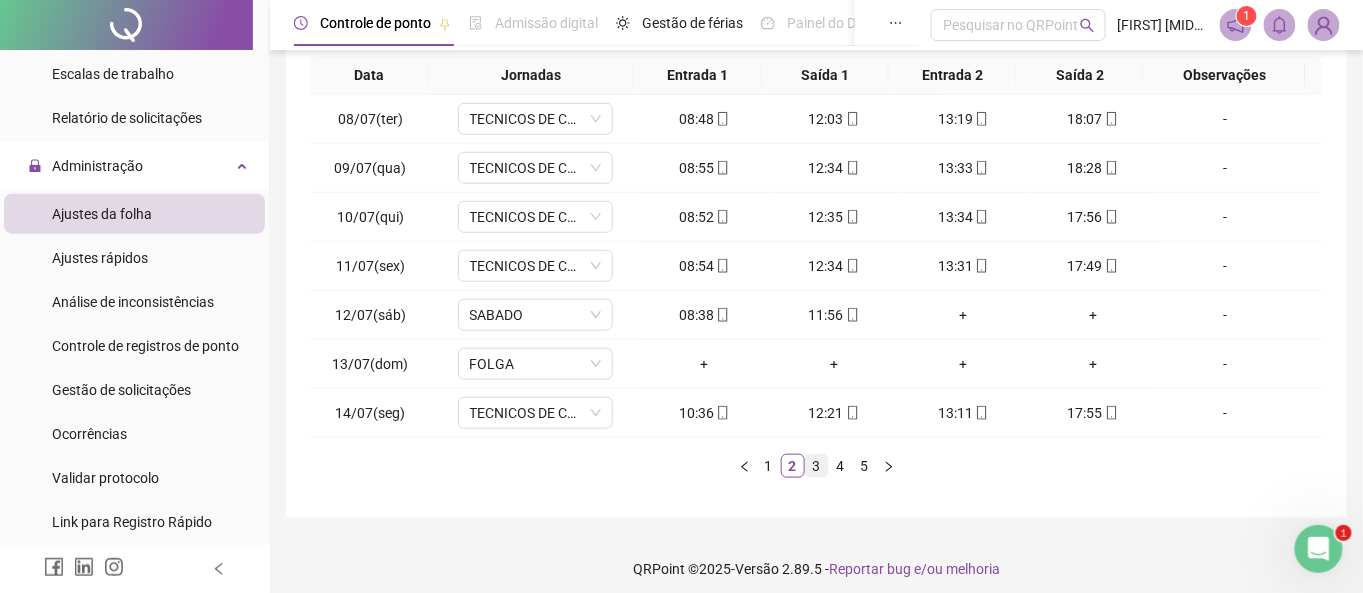 click on "3" at bounding box center [817, 466] 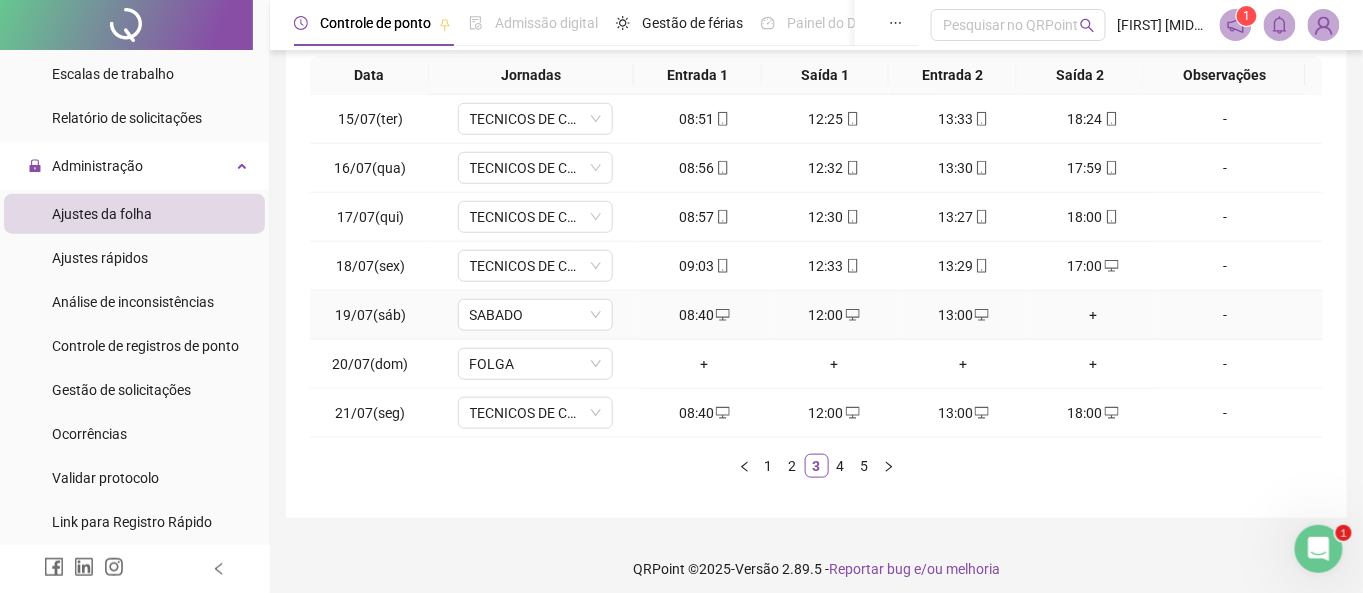 click on "+" at bounding box center [1094, 315] 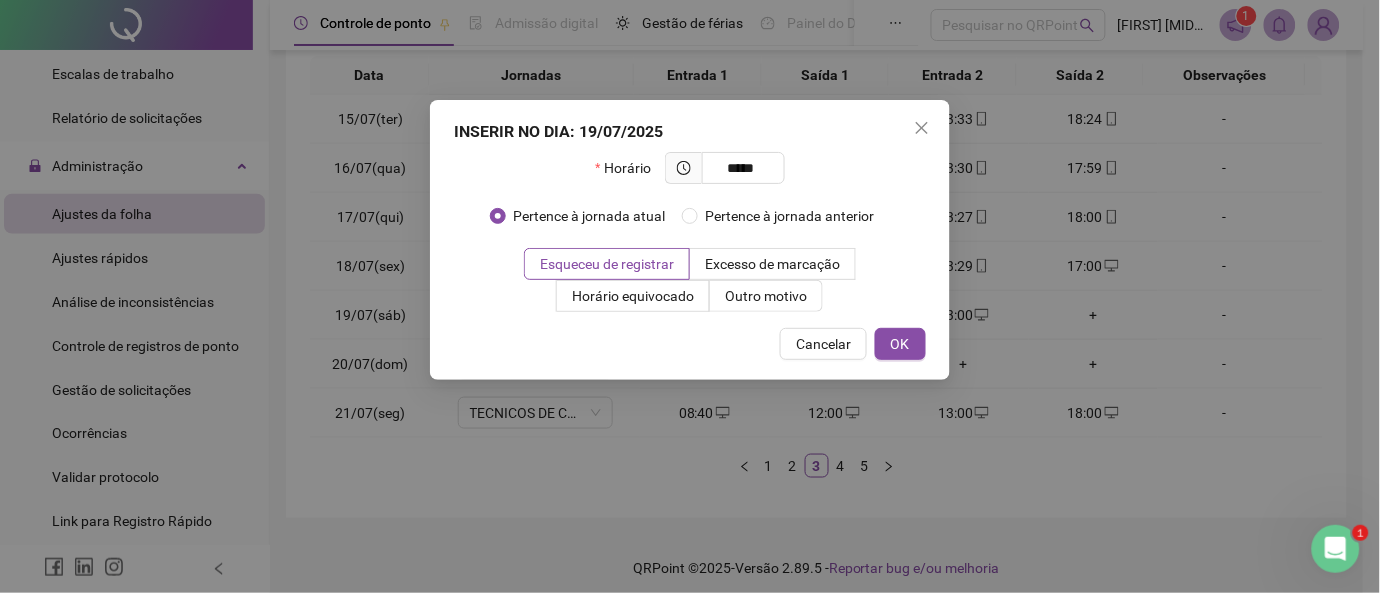 type on "*****" 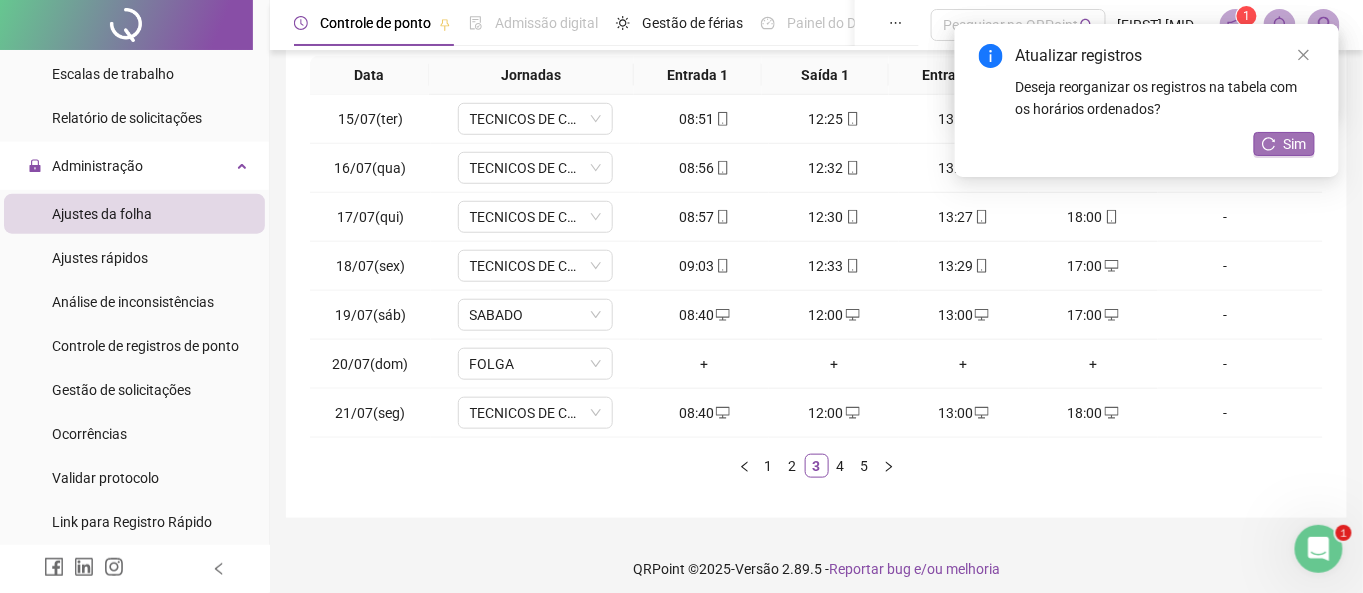 drag, startPoint x: 1310, startPoint y: 139, endPoint x: 1154, endPoint y: 178, distance: 160.80112 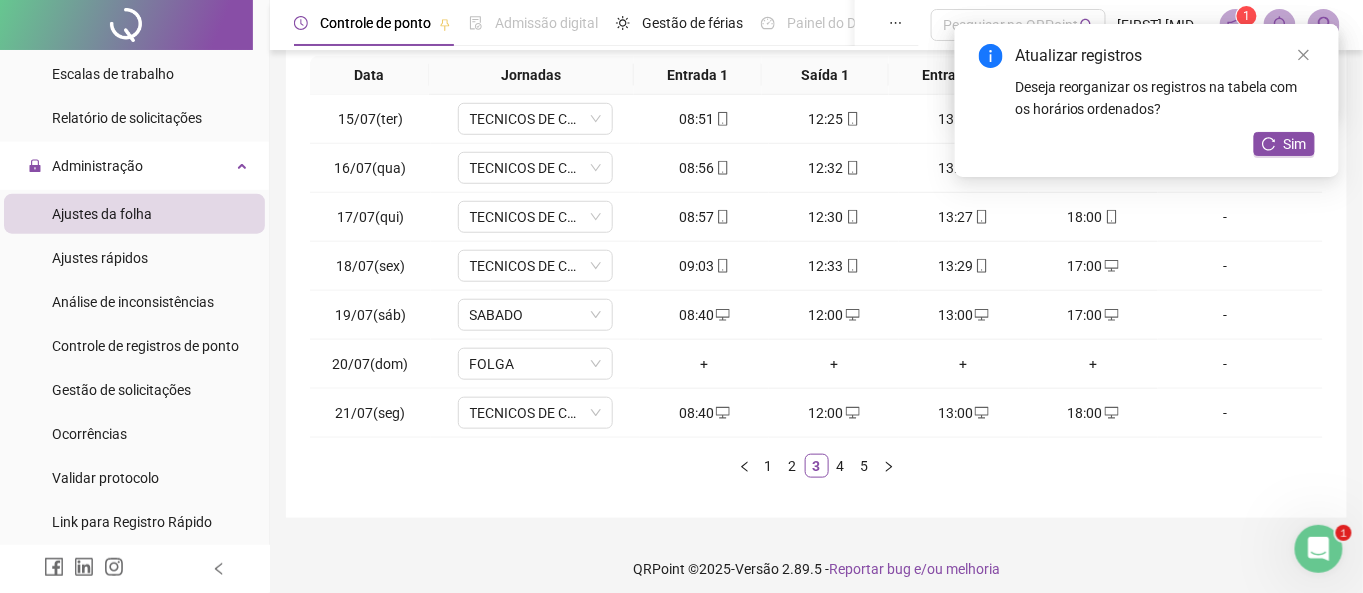 click on "Sim" at bounding box center (1284, 144) 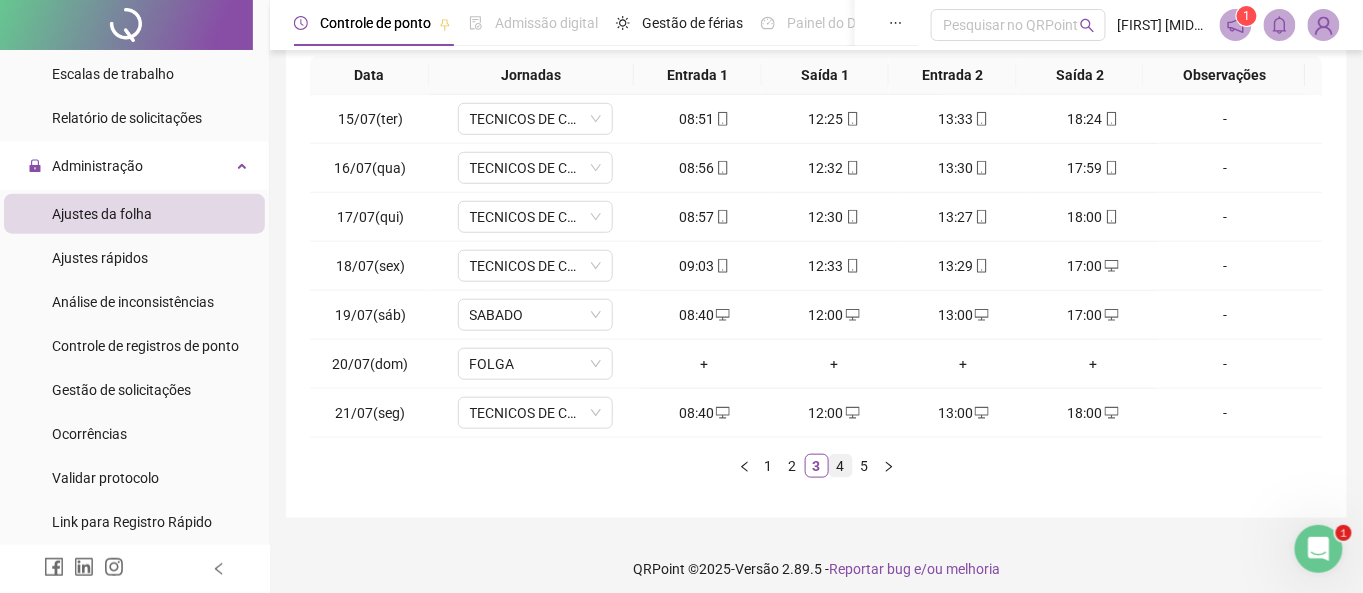 click on "4" at bounding box center [841, 466] 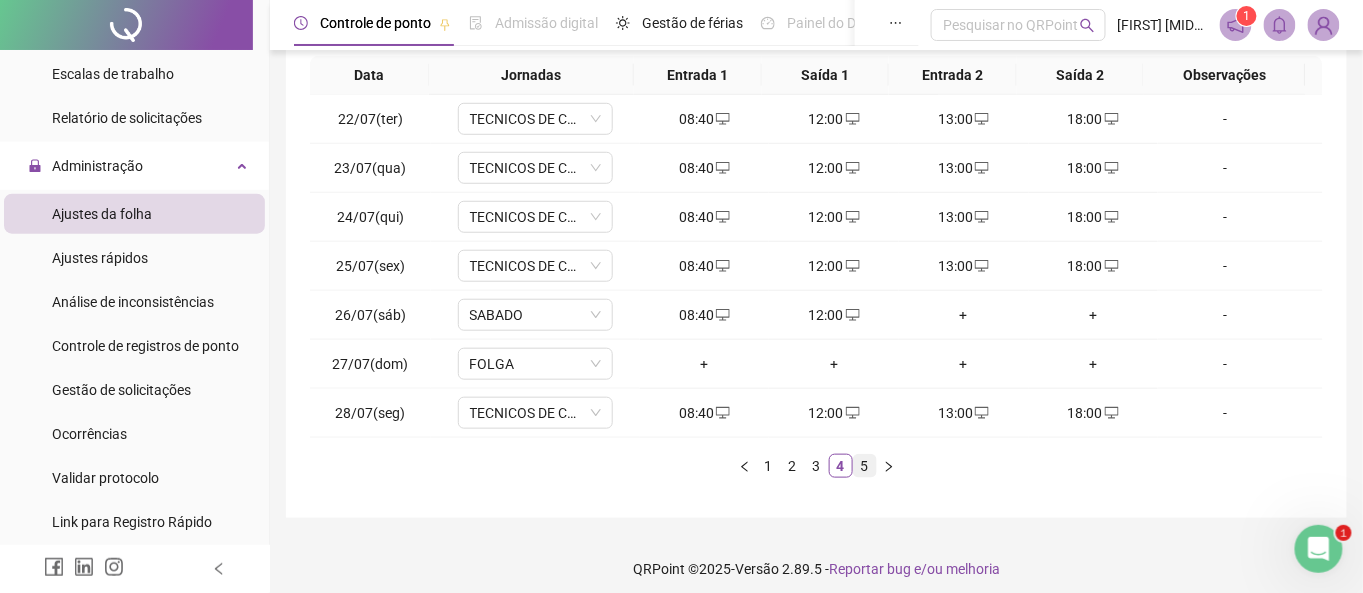 click on "5" at bounding box center [865, 466] 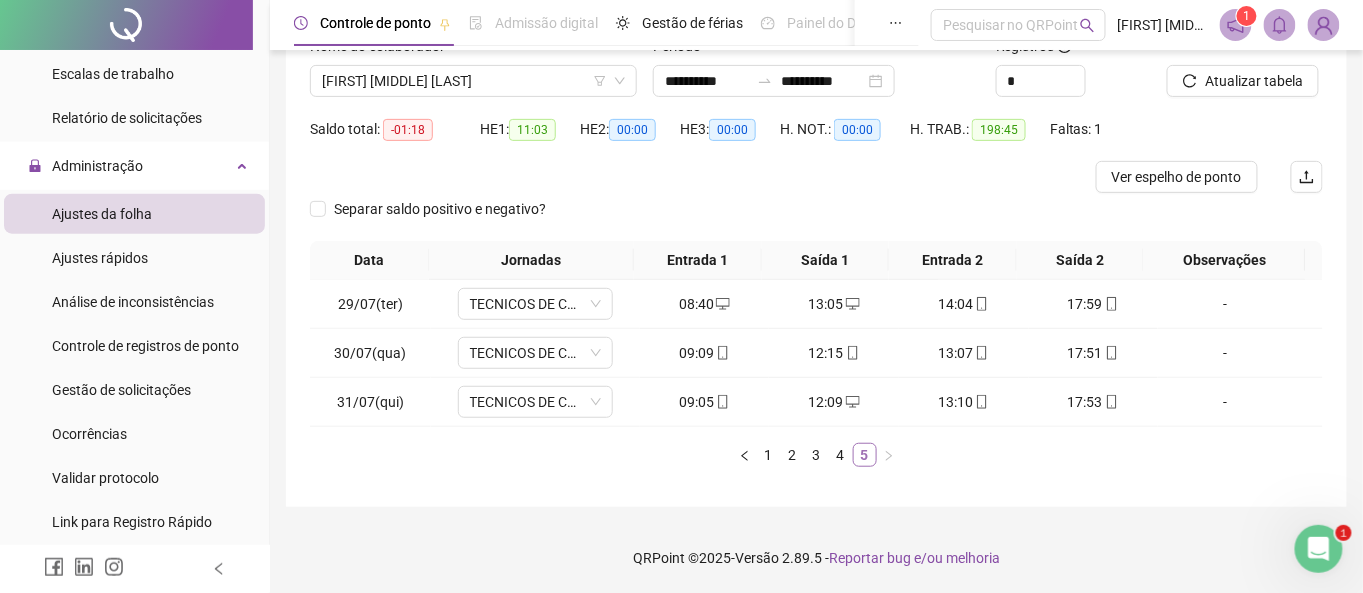 scroll, scrollTop: 147, scrollLeft: 0, axis: vertical 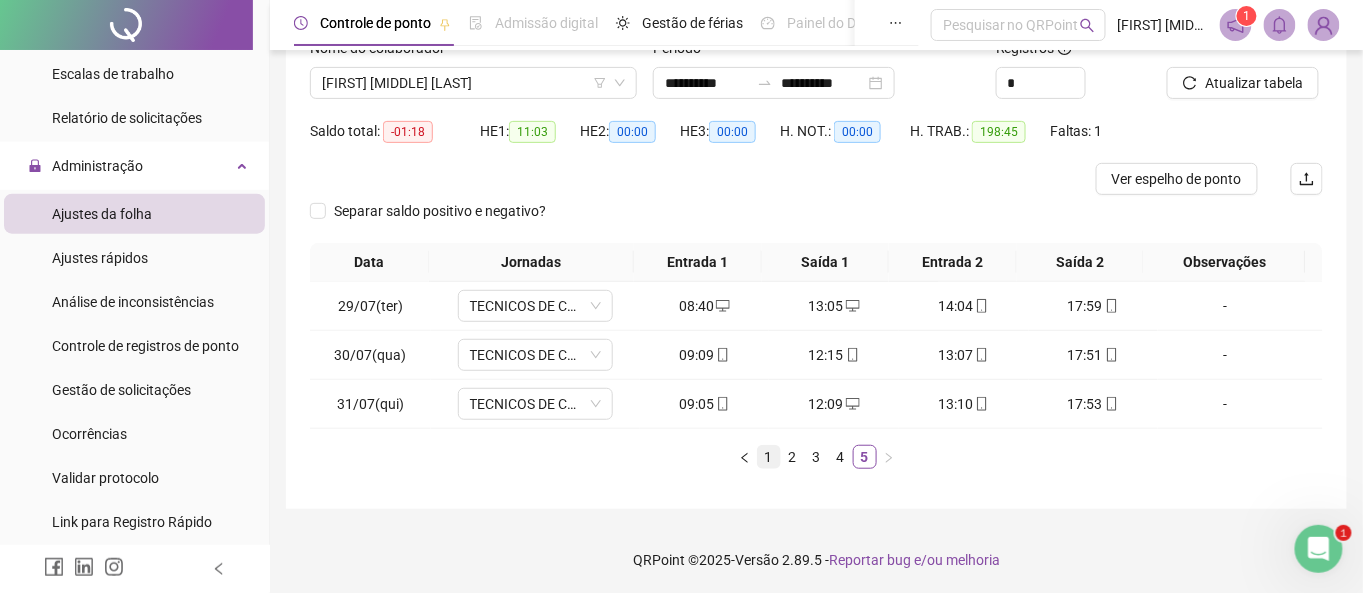 click on "1" at bounding box center [769, 457] 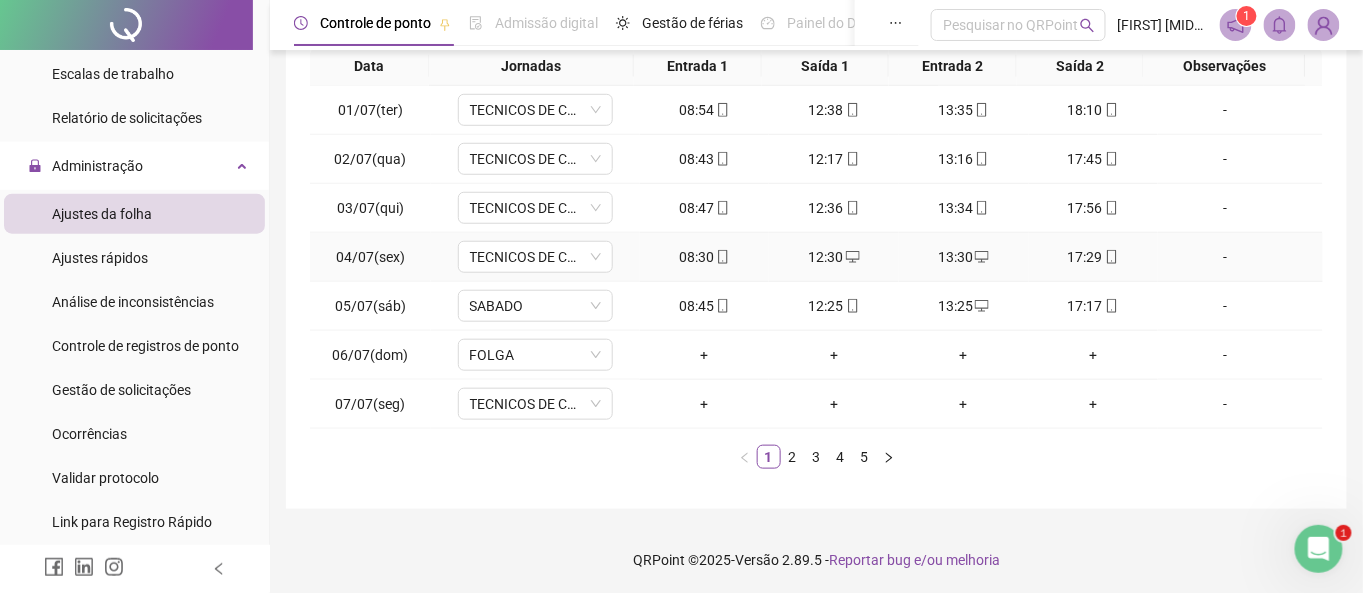scroll, scrollTop: 10, scrollLeft: 0, axis: vertical 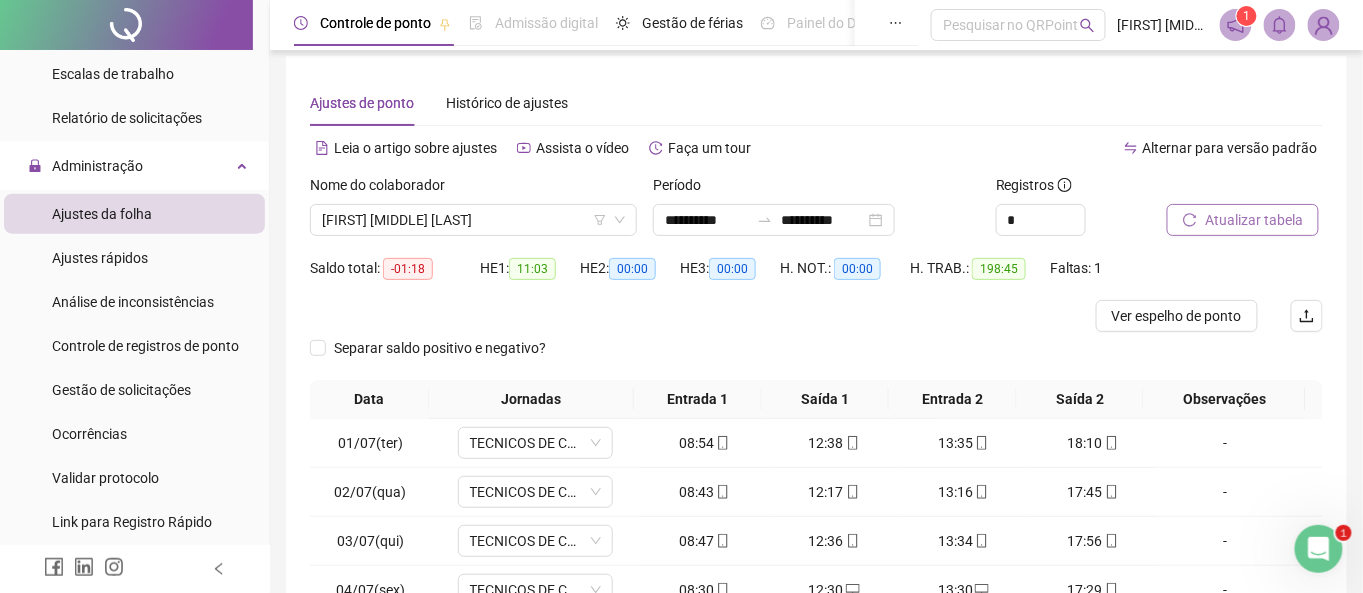 click on "Atualizar tabela" at bounding box center (1254, 220) 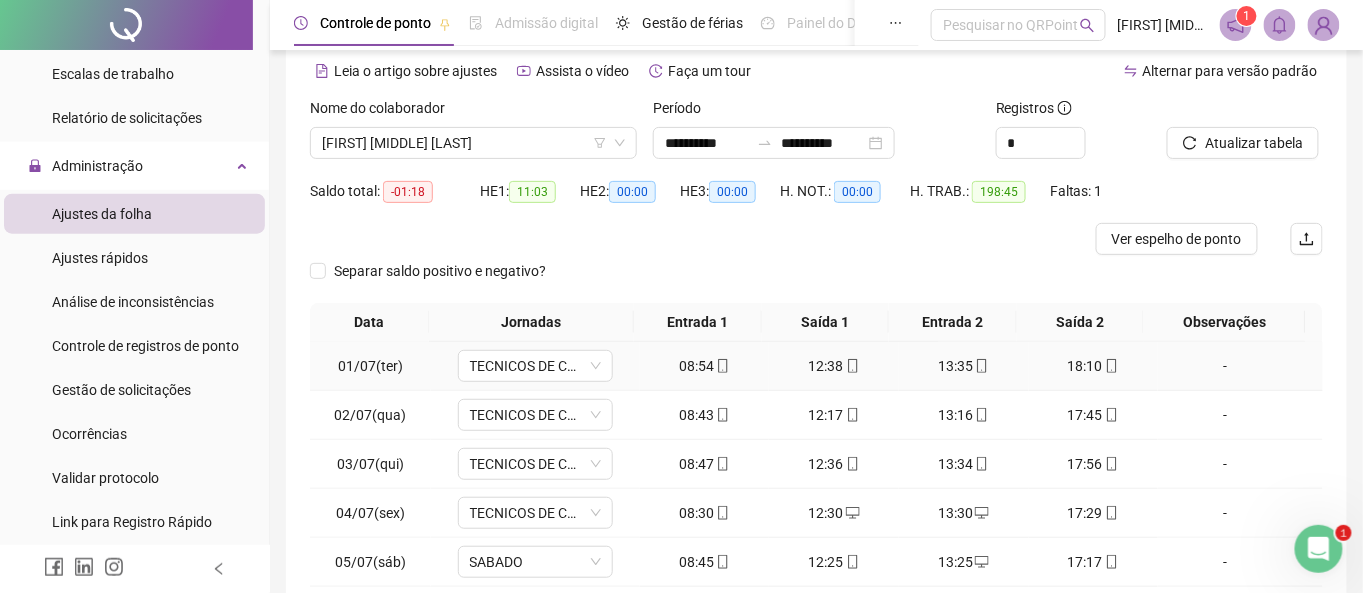 scroll, scrollTop: 343, scrollLeft: 0, axis: vertical 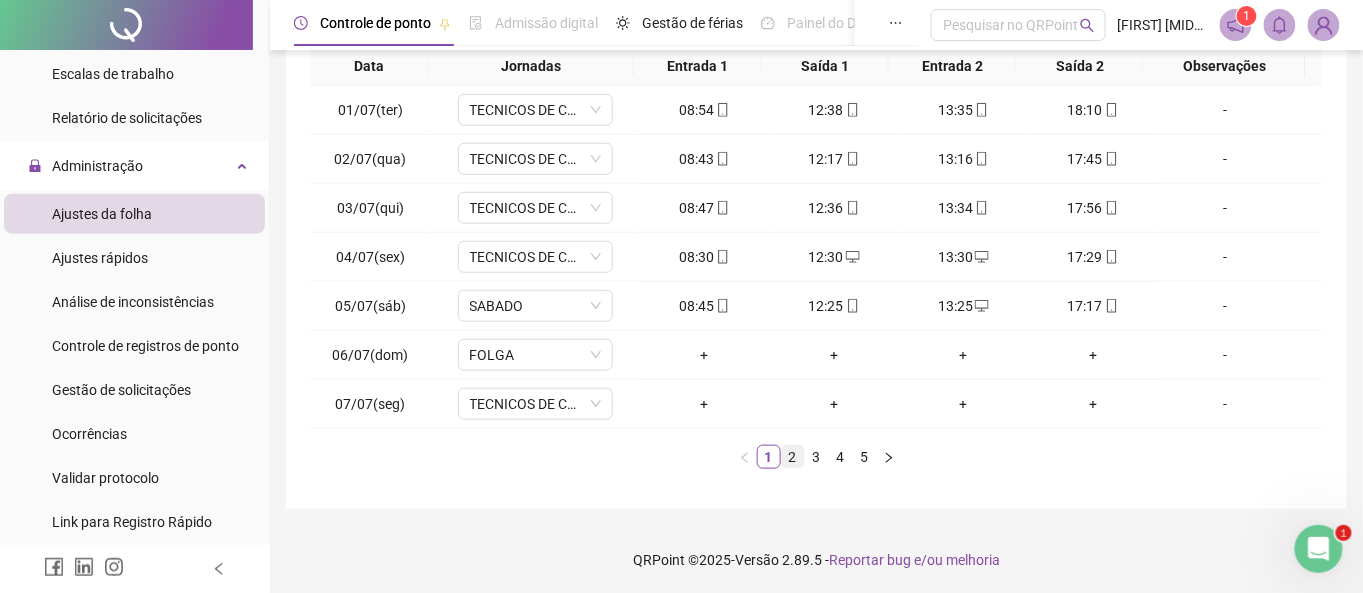 click on "2" at bounding box center [793, 457] 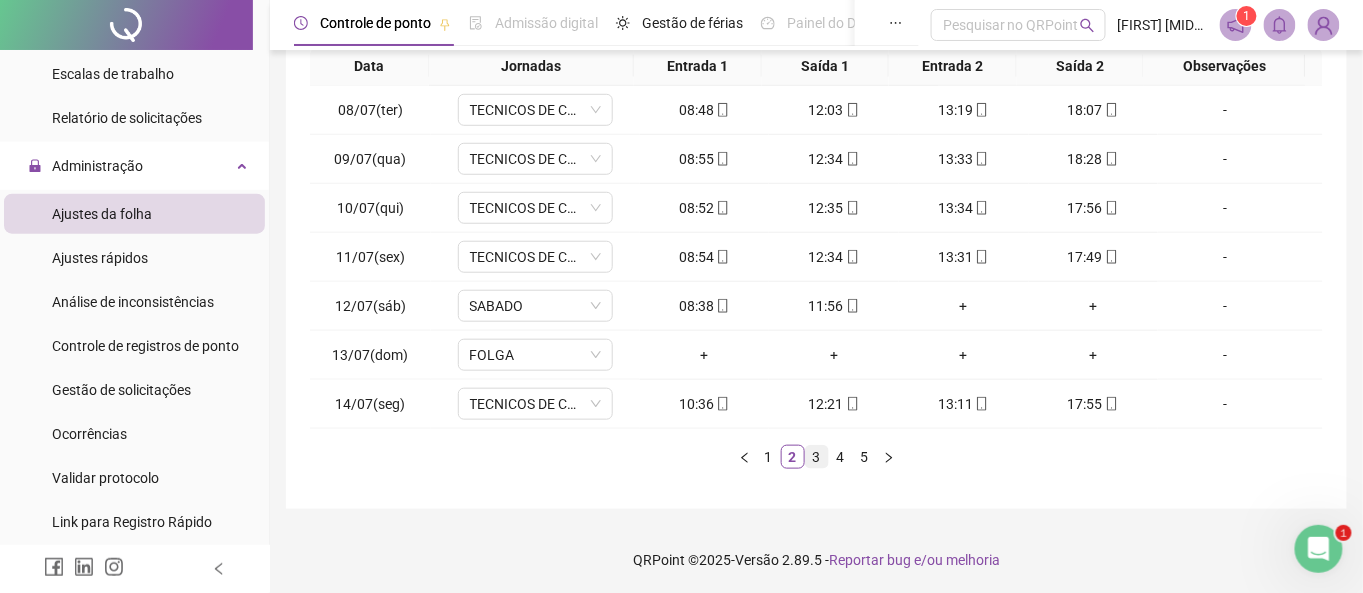 click on "3" at bounding box center (817, 457) 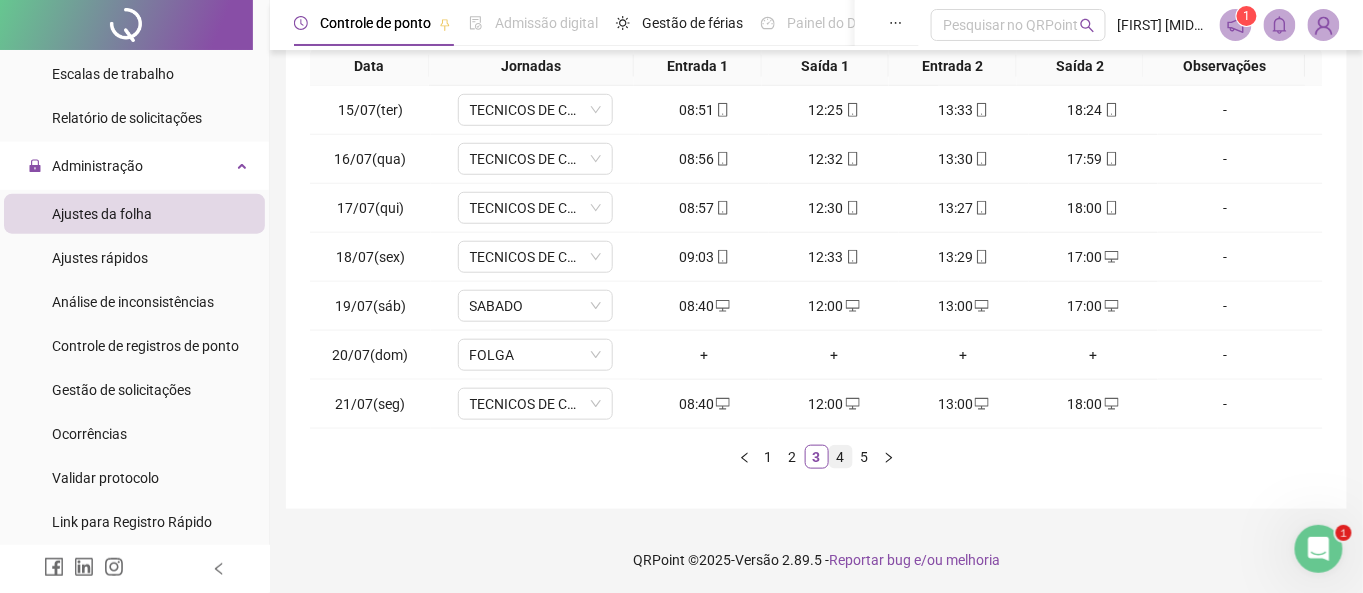 click on "4" at bounding box center [841, 457] 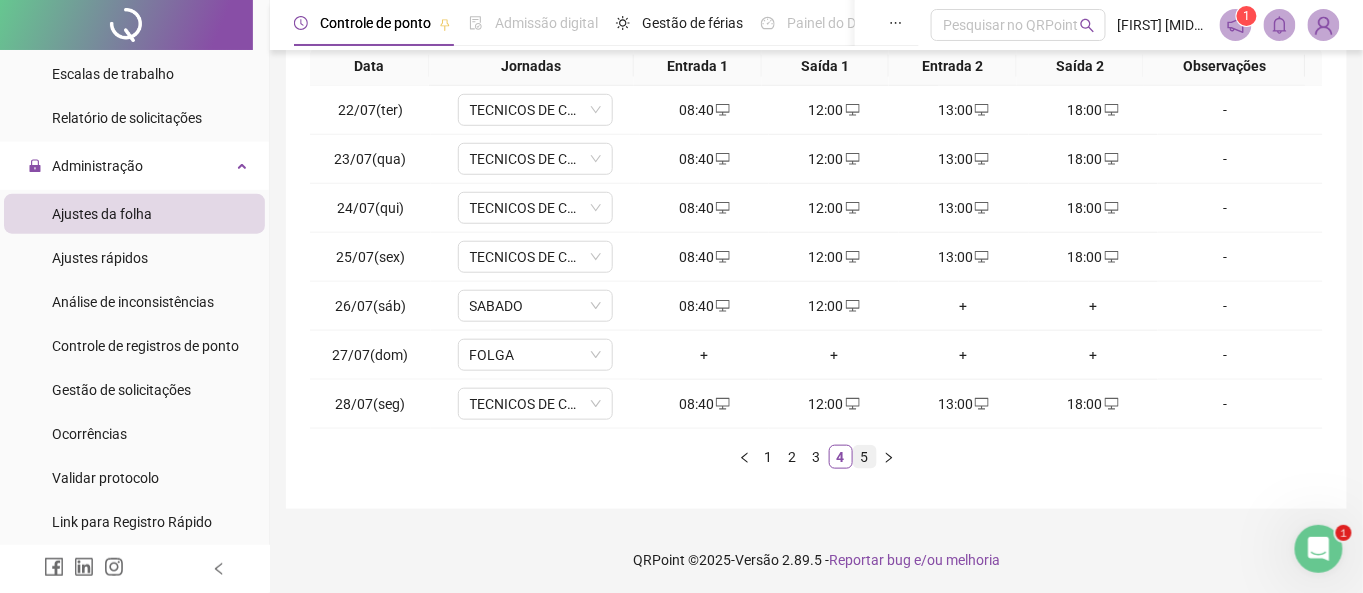 click on "5" at bounding box center [865, 457] 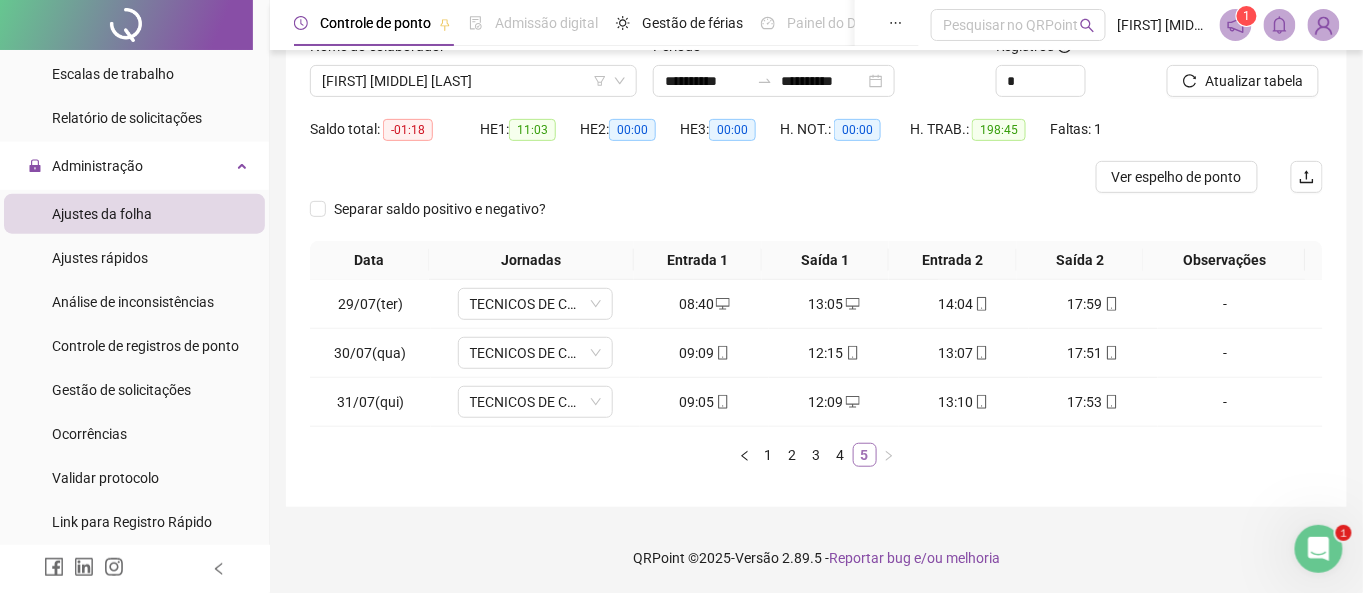 scroll, scrollTop: 147, scrollLeft: 0, axis: vertical 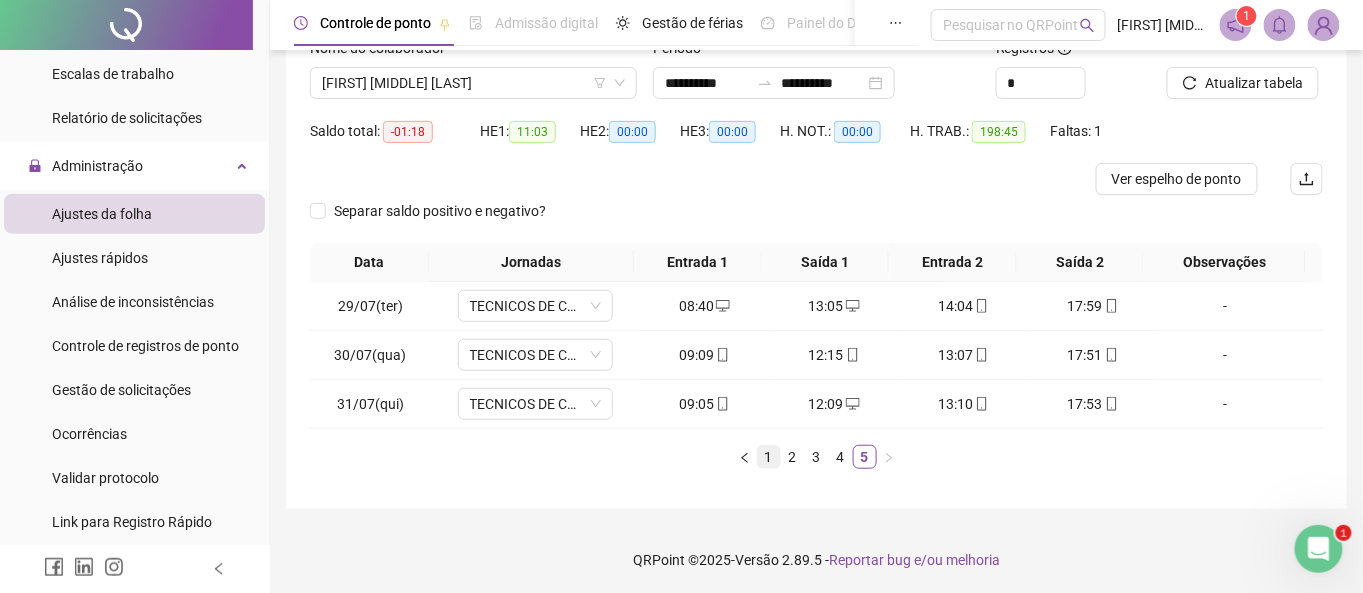 click on "1" at bounding box center [769, 457] 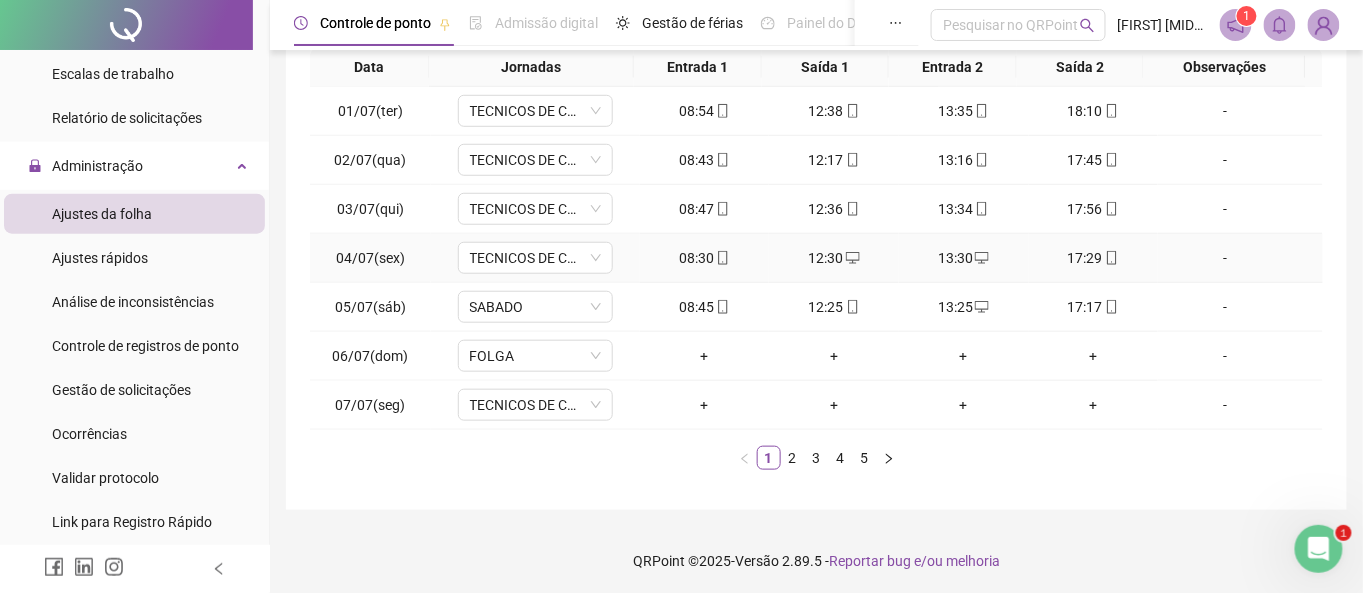 scroll, scrollTop: 343, scrollLeft: 0, axis: vertical 